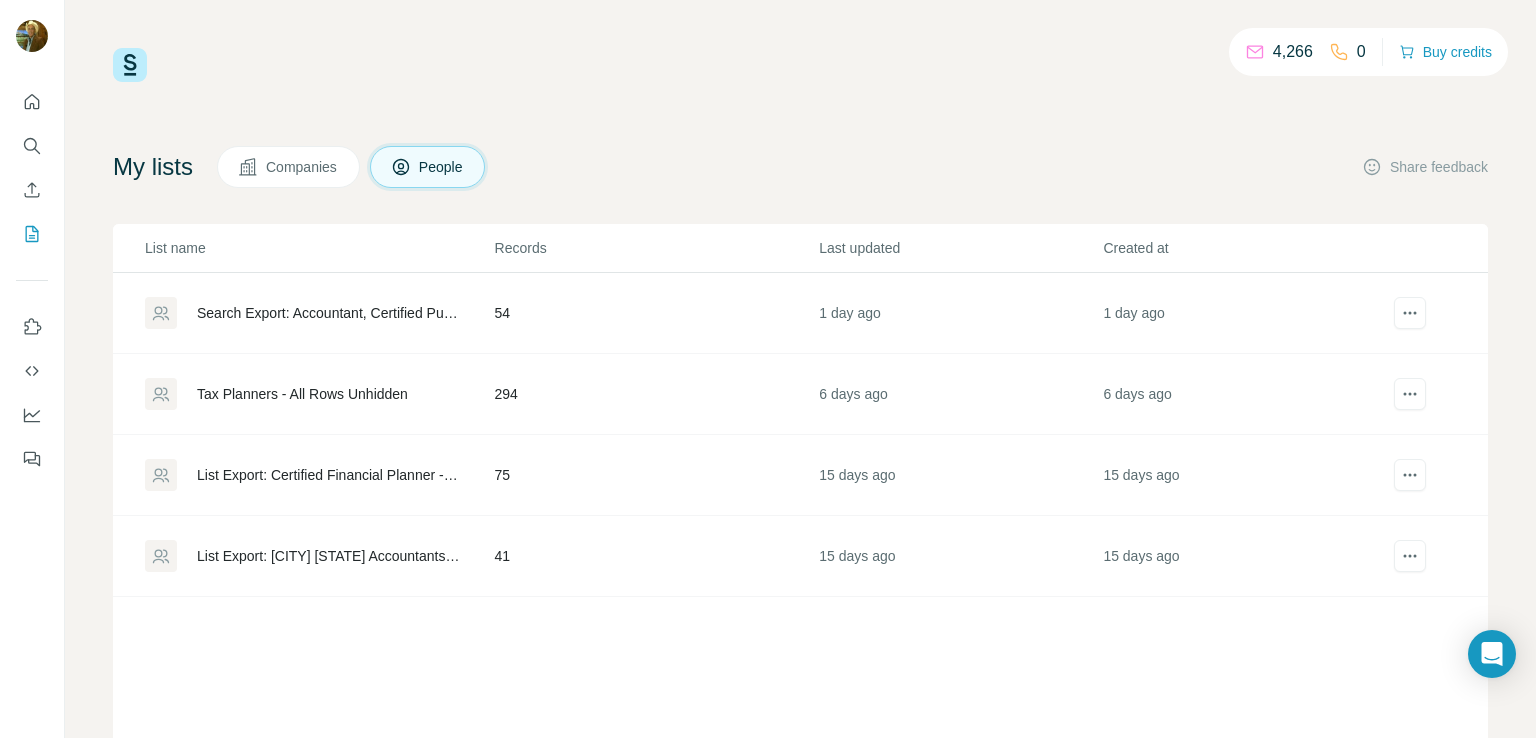 scroll, scrollTop: 0, scrollLeft: 0, axis: both 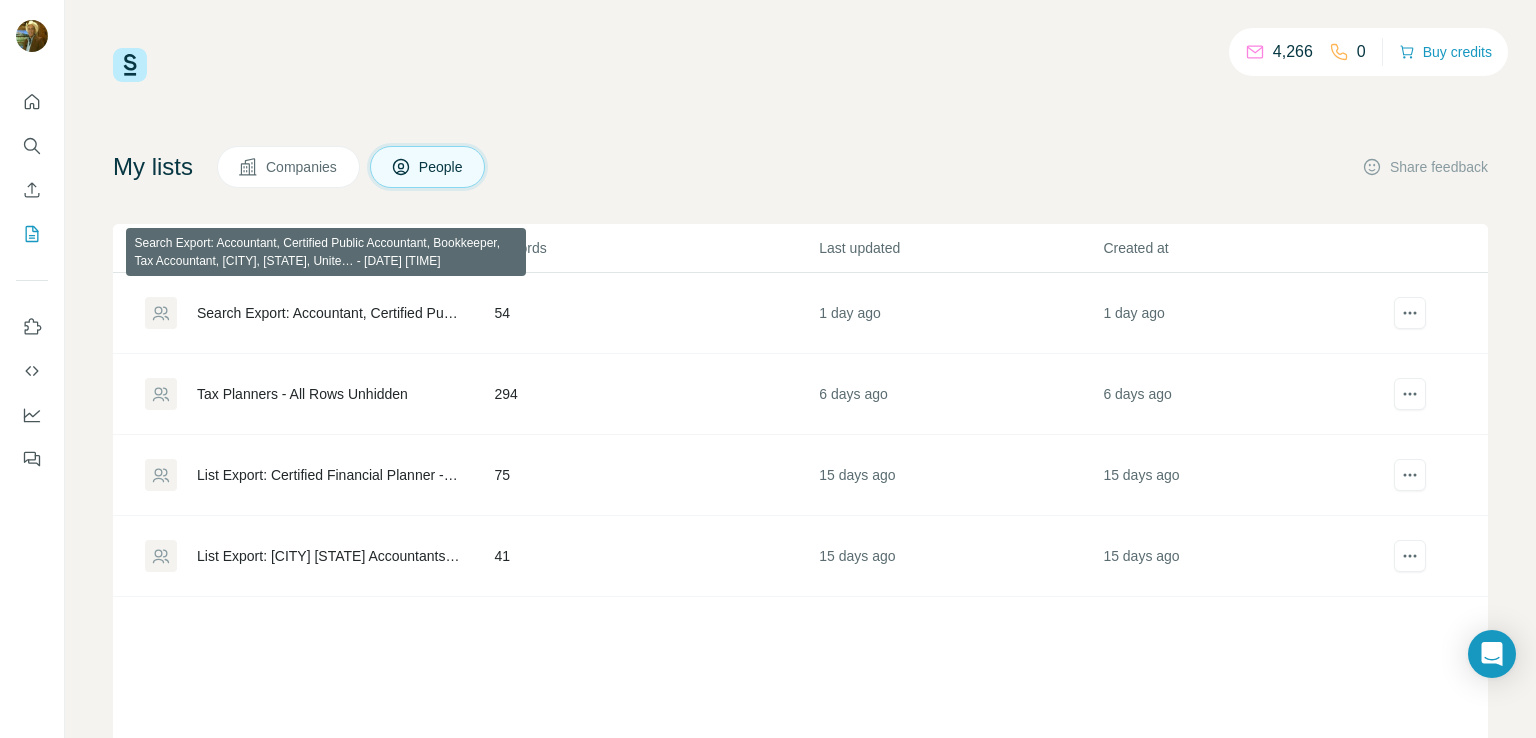 click on "Search Export: Accountant, Certified Public Accountant, Bookkeeper, Tax Accountant, [CITY], [STATE], Unite… - [DATE] [TIME]" at bounding box center (329, 313) 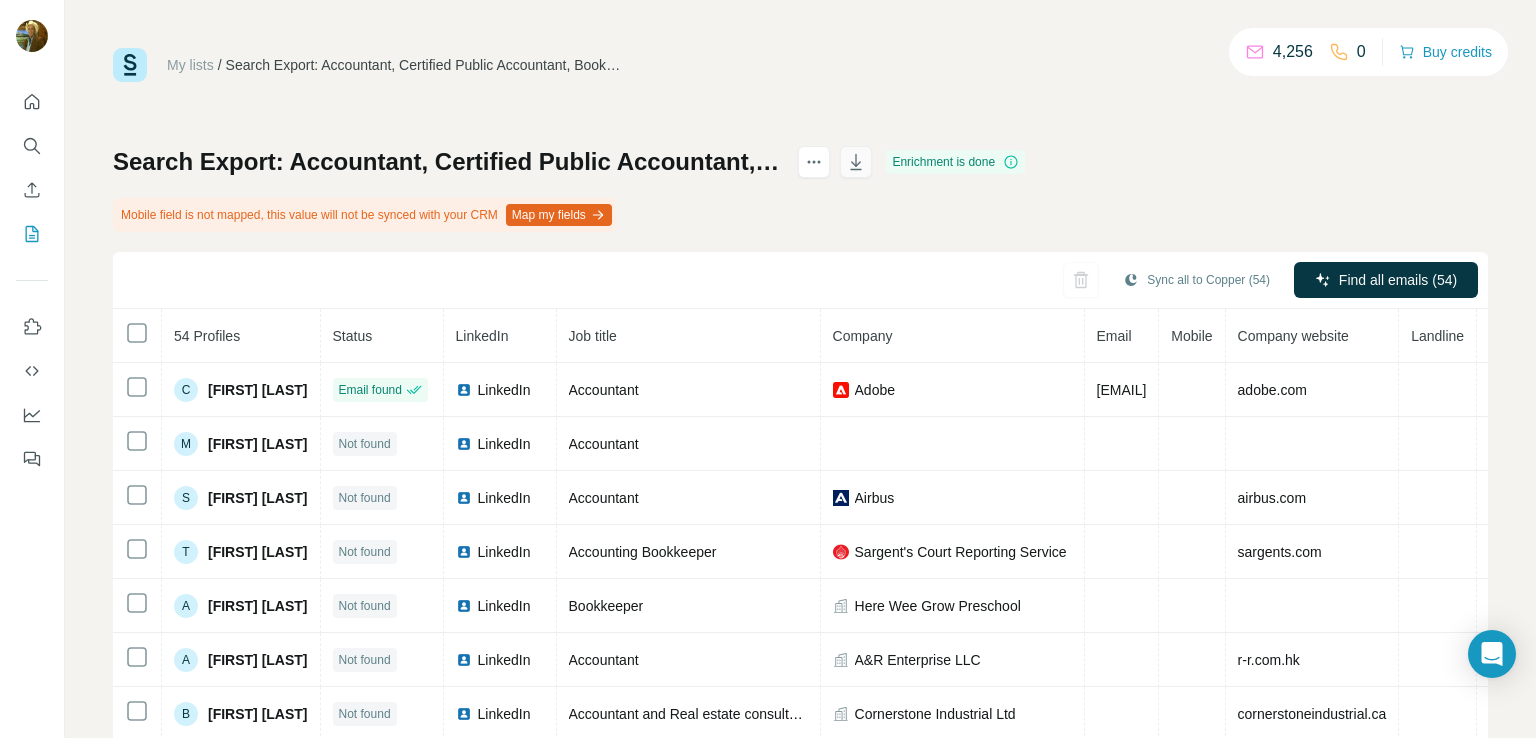 click 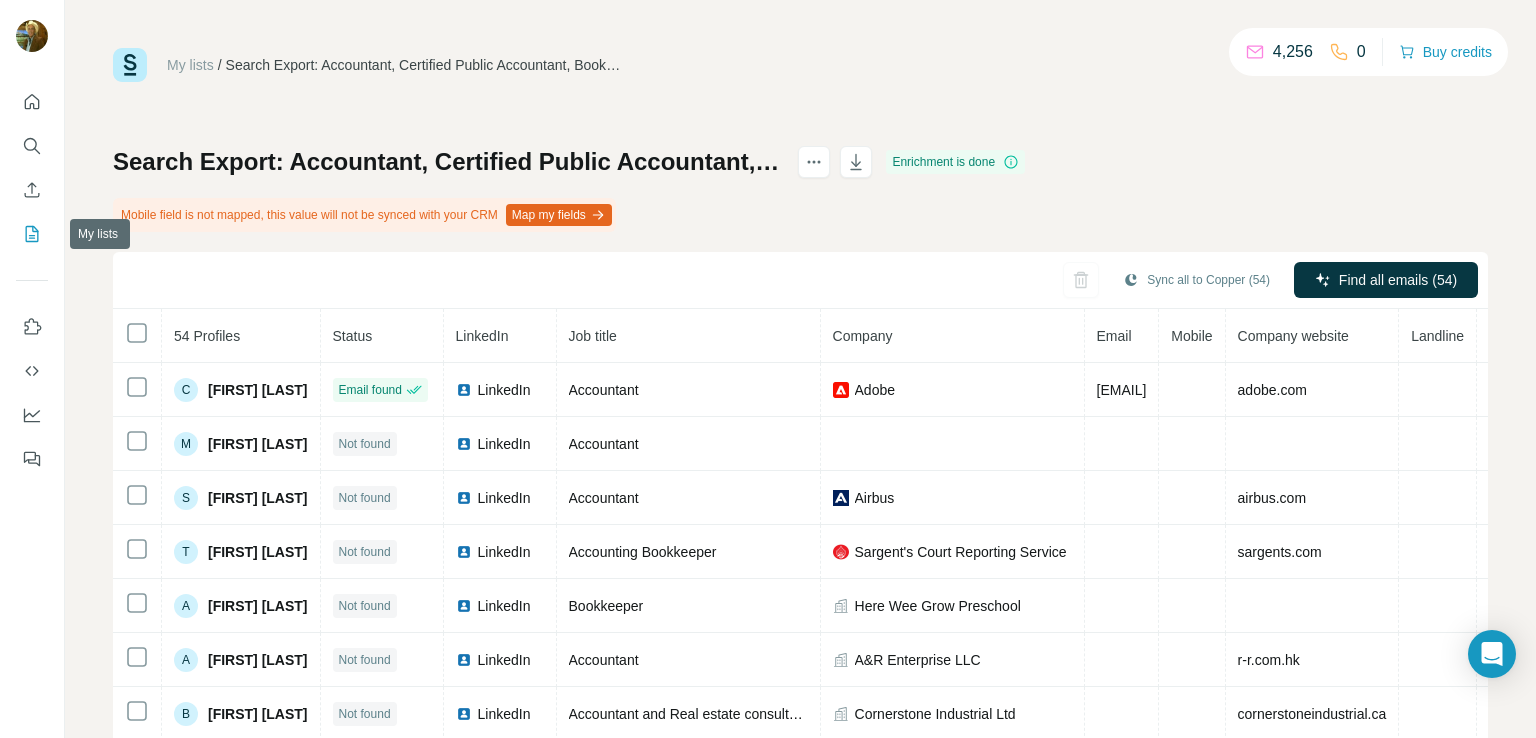 click 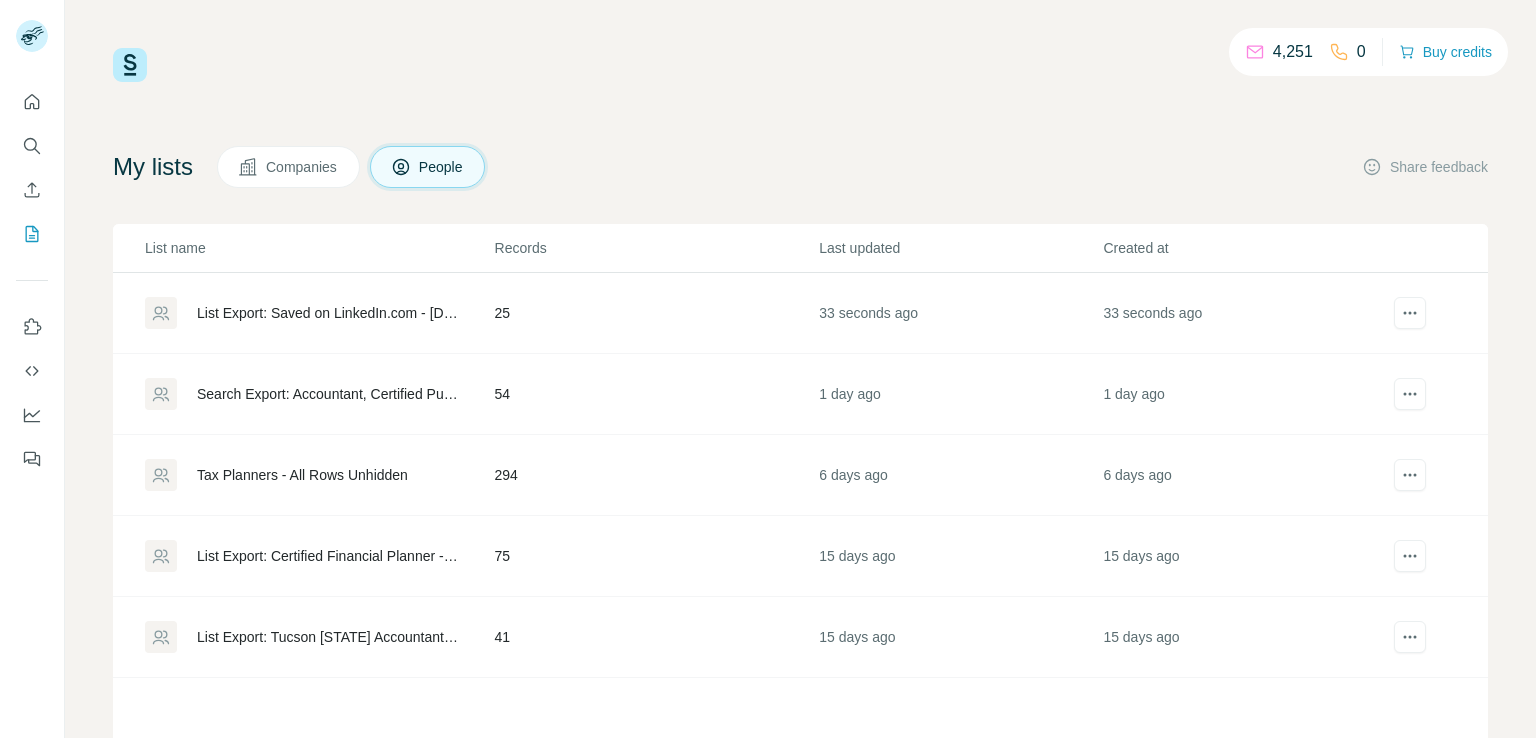 scroll, scrollTop: 0, scrollLeft: 0, axis: both 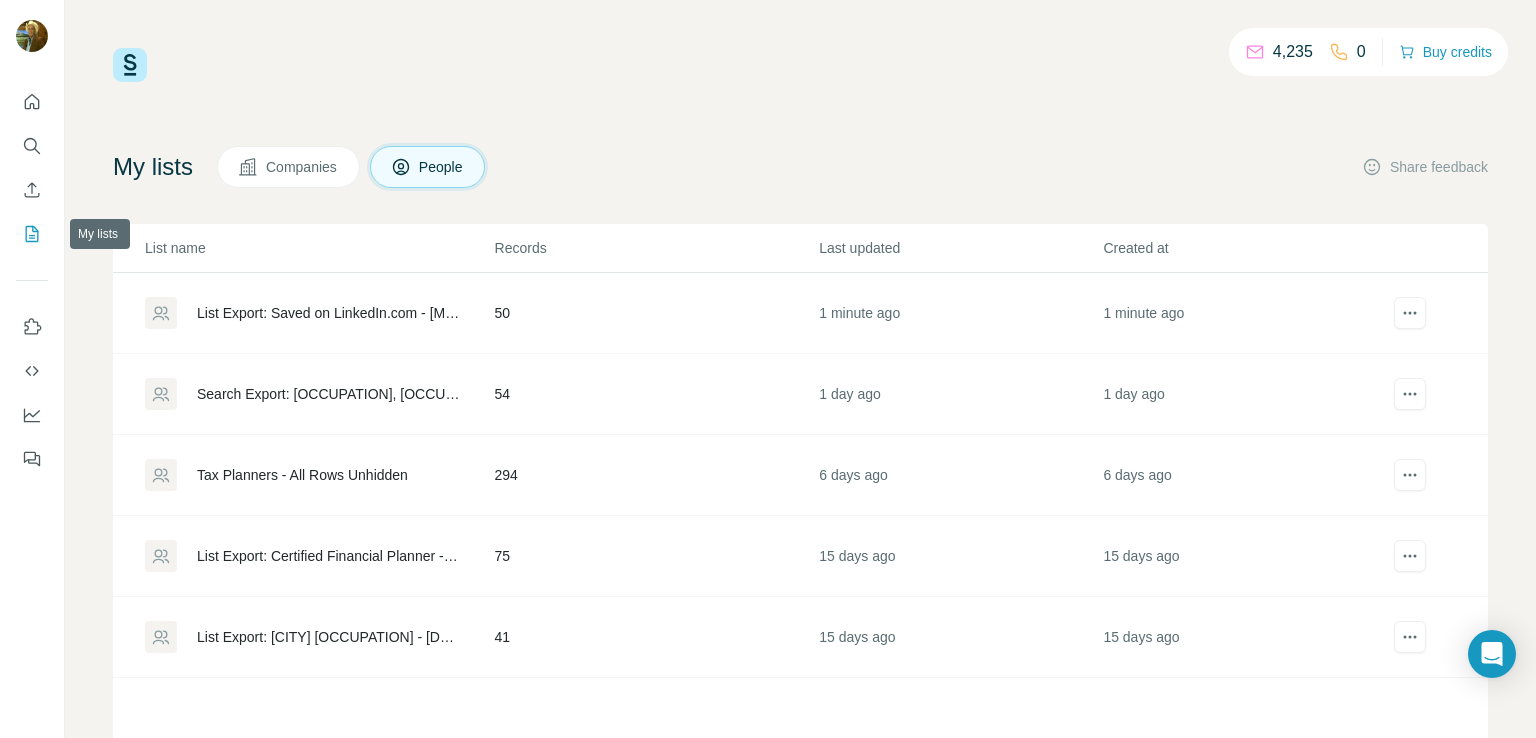 click 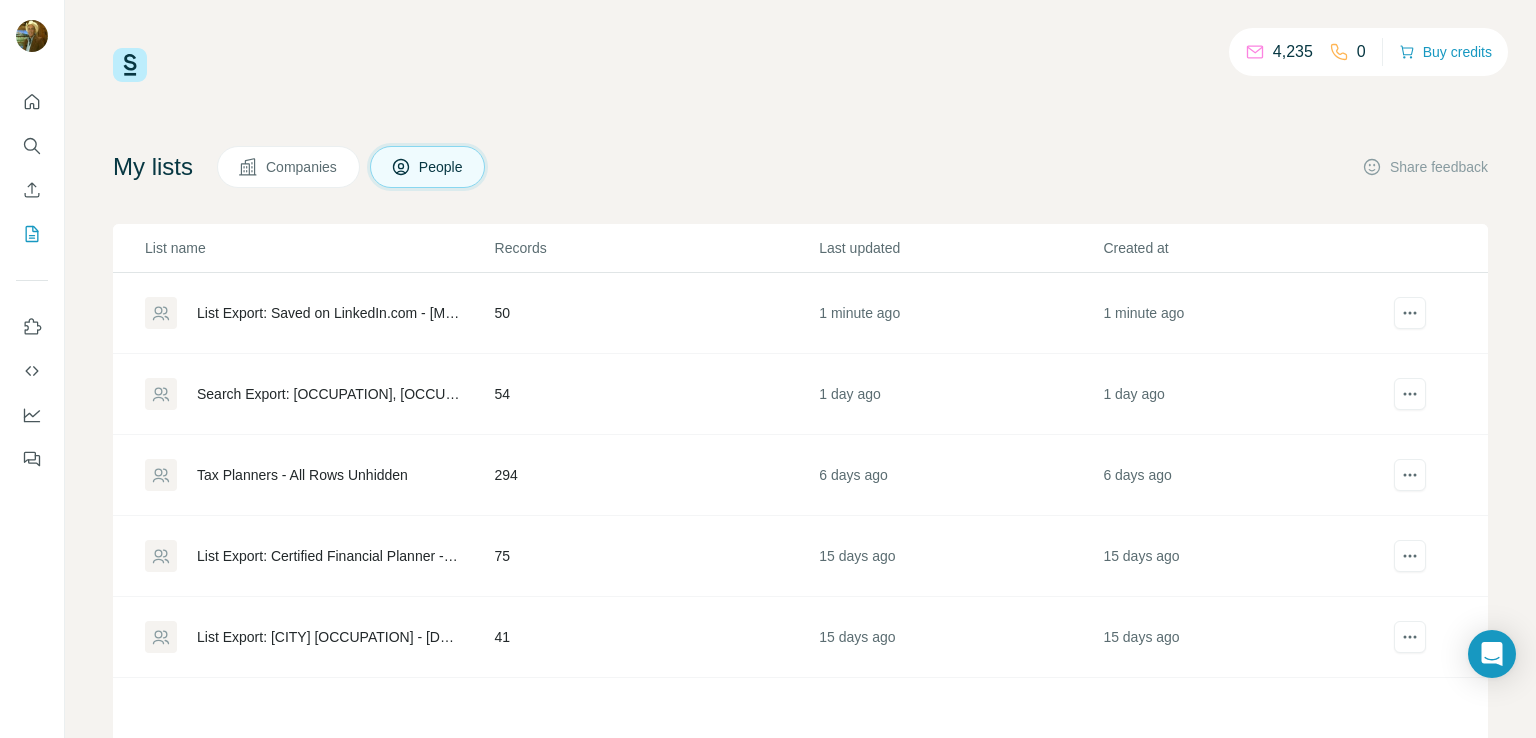 click on "Search Export: [OCCUPATION], [OCCUPATION], [OCCUPATION], [OCCUPATION], [CITY], [STATE], Unite… - [MM]/[DD]/[YYYY] [HH]:[MM]" at bounding box center [329, 394] 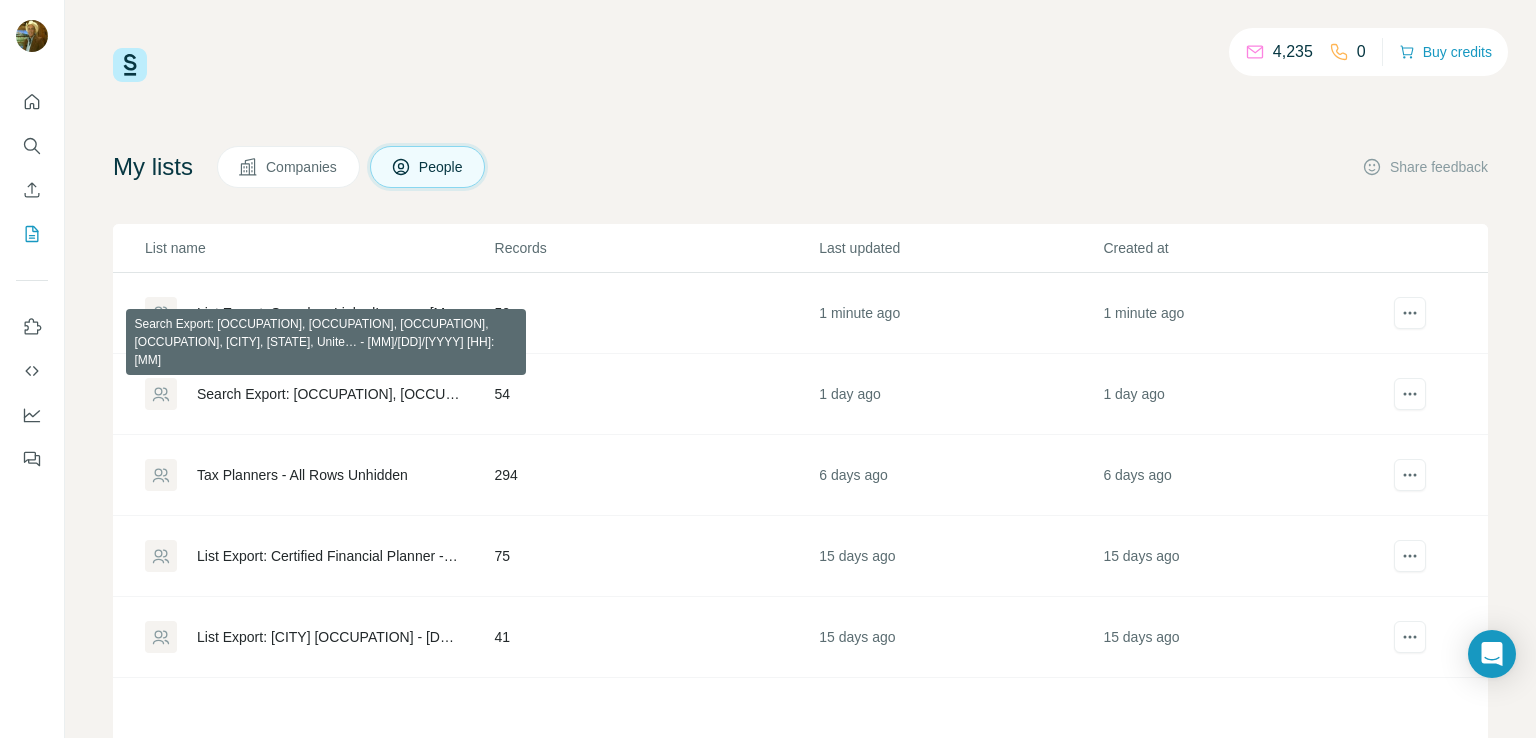 click on "[NUMBER] [NUMBER] Buy credits My lists Companies People Share feedback List name Records Last updated Created at List Export: Saved on LinkedIn.com - [MM]/[DD]/[YYYY] [HH]:[MM] [NUMBER] [NUMBER] [NUMBER] [NUMBER] Search Export: [OCCUPATION], [OCCUPATION], [OCCUPATION], [OCCUPATION], [CITY], [STATE], Unite… - [MM]/[DD]/[YYYY] [HH]:[MM] [NUMBER] [NUMBER] [NUMBER] [NUMBER] Tax Planners - All Rows Unhidden [NUMBER] [NUMBER] [NUMBER] [NUMBER] List Export: [OCCUPATION] - [DD]/[MM]/[YYYY] [HH]:[MM] [NUMBER] [NUMBER] [NUMBER] [NUMBER] List Export: [CITY] [OCCUPATION] - [DD]/[MM]/[YYYY] [HH]:[MM] [NUMBER] [NUMBER] [NUMBER] [NUMBER]" at bounding box center [800, 369] 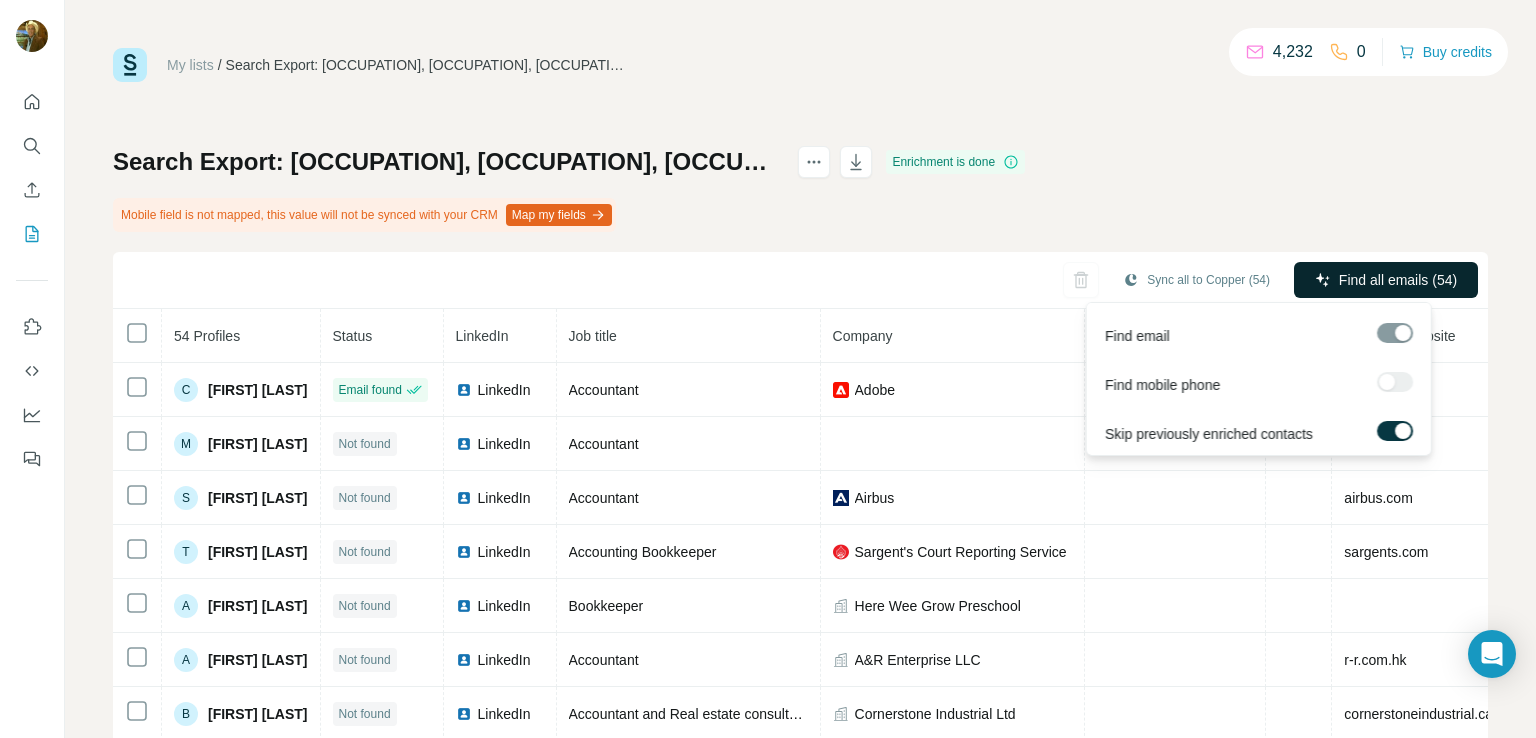 click 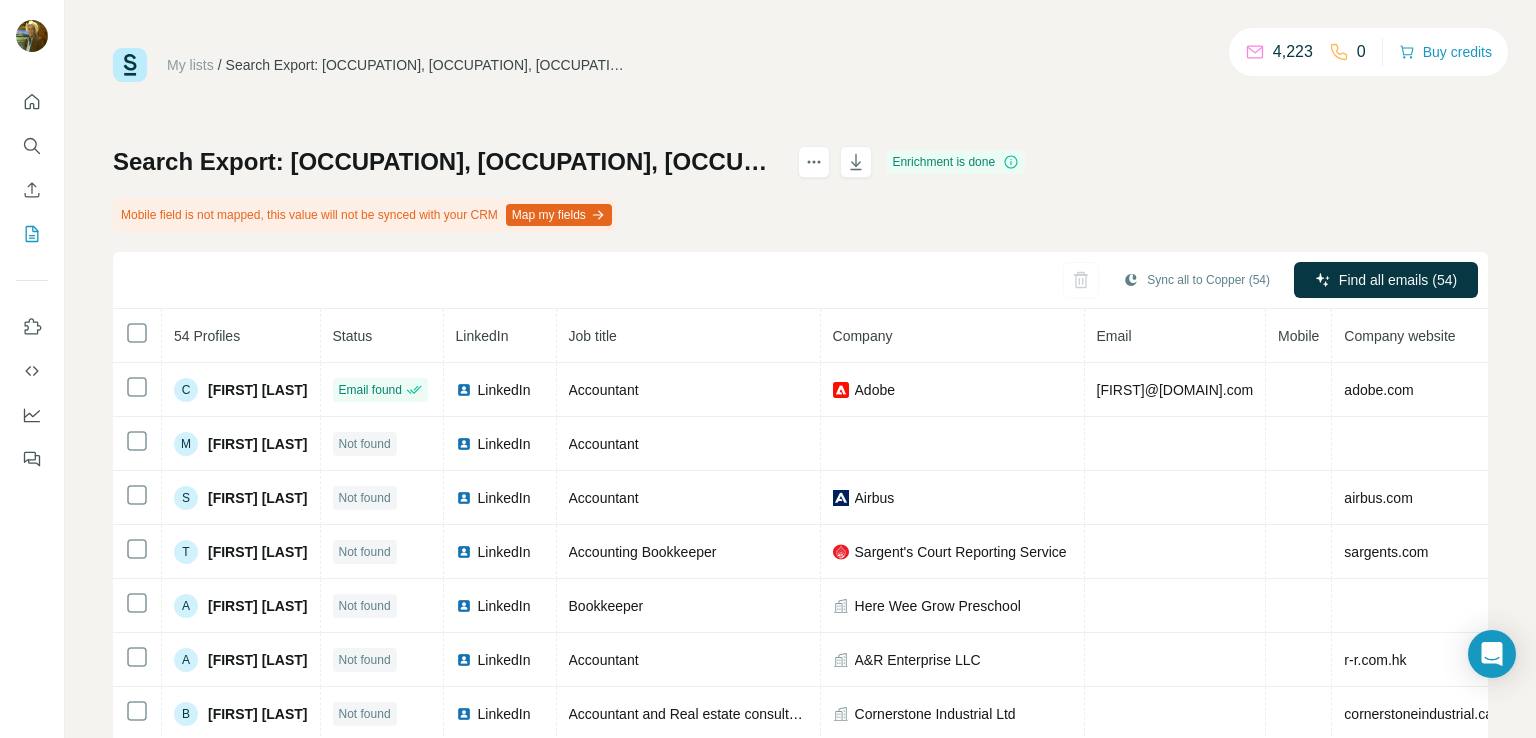 click on "My lists" at bounding box center (190, 65) 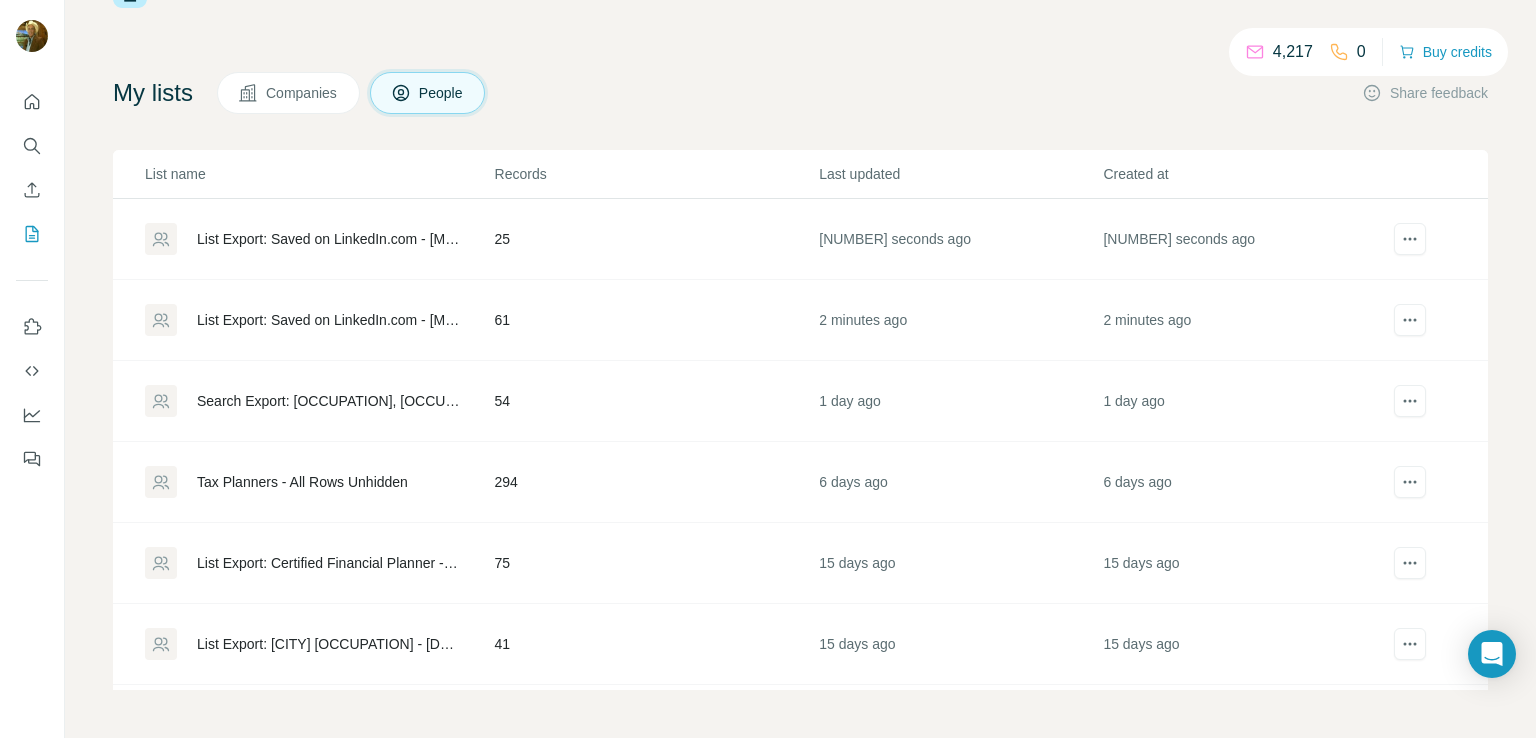 scroll, scrollTop: 0, scrollLeft: 0, axis: both 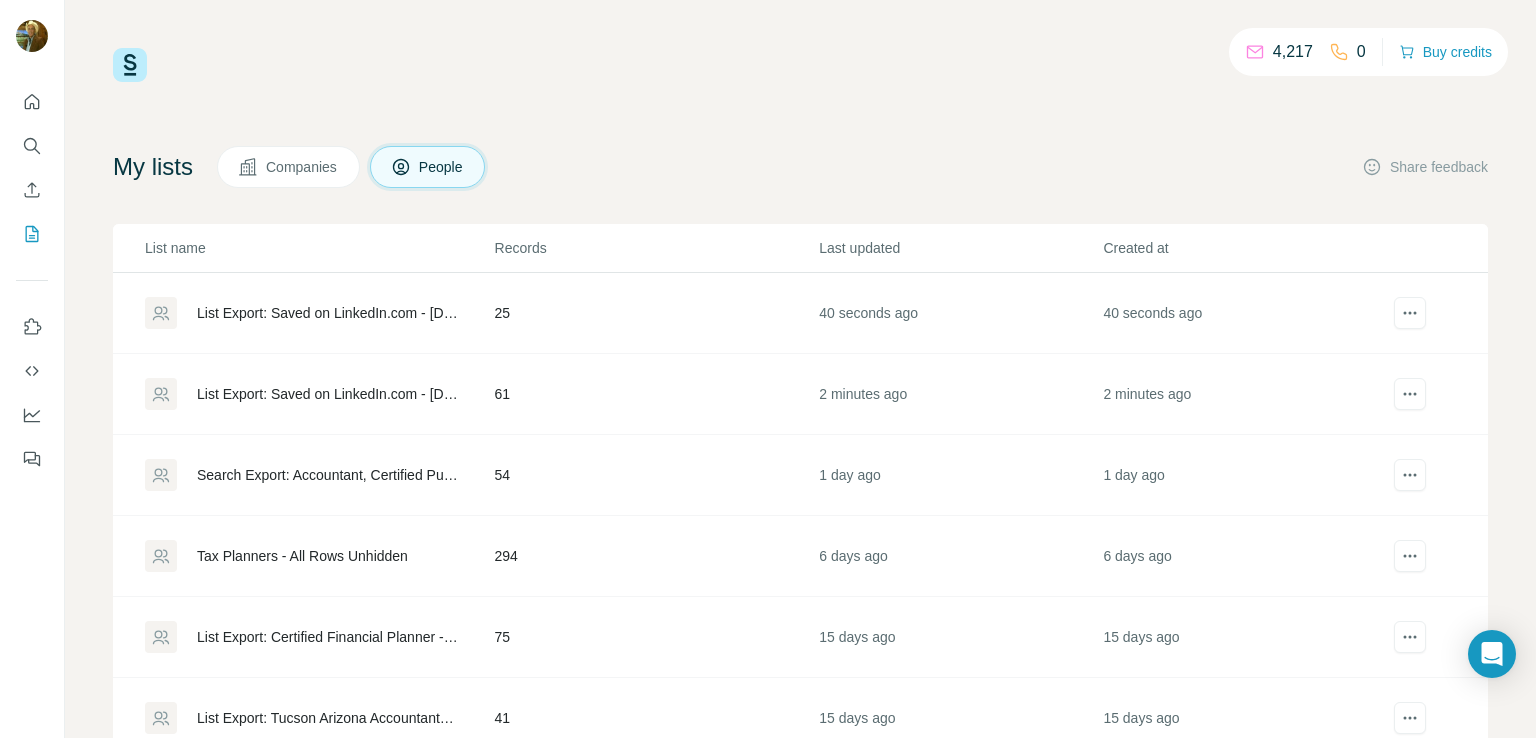 click on "List Export: Saved on LinkedIn.com - [DATE] [TIME]" at bounding box center [329, 394] 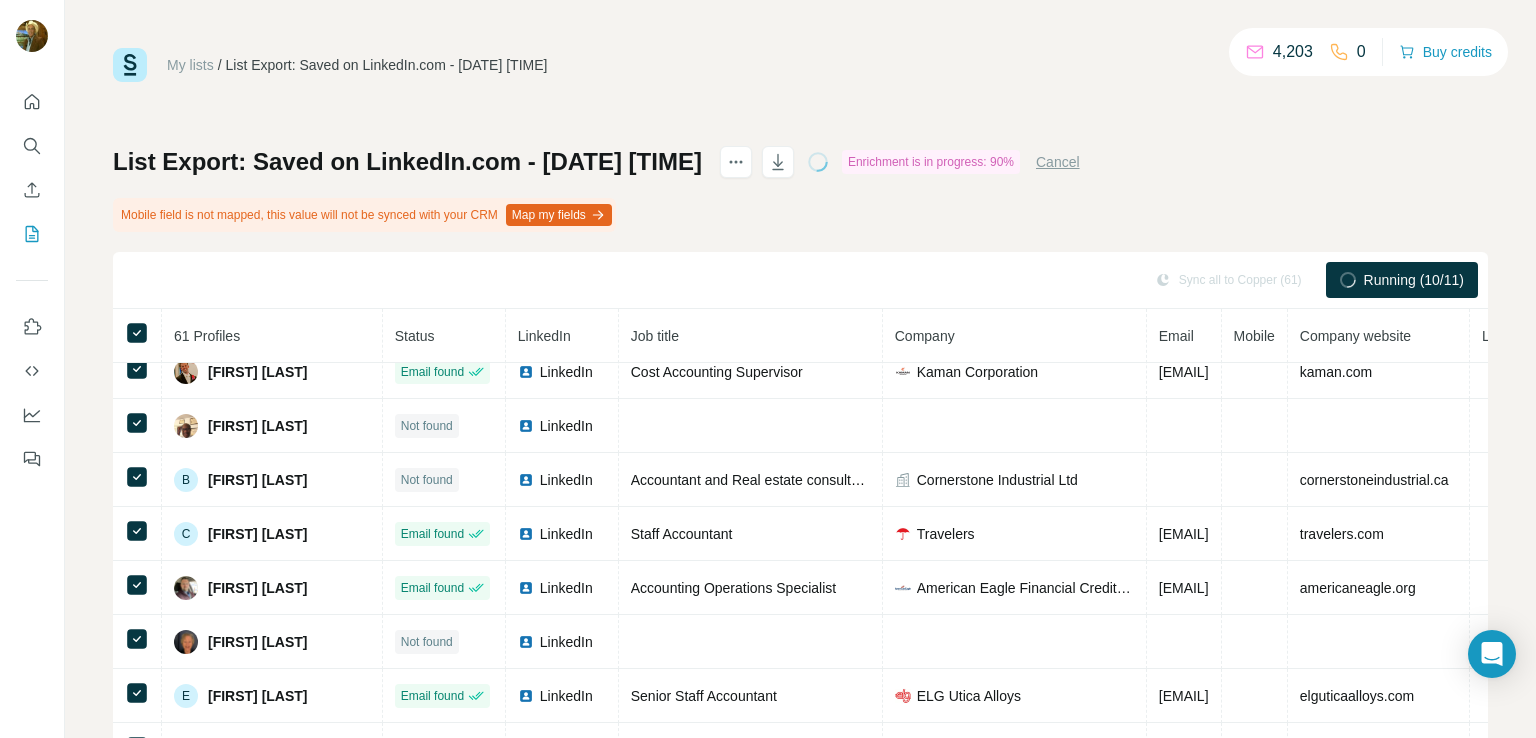 scroll, scrollTop: 1144, scrollLeft: 0, axis: vertical 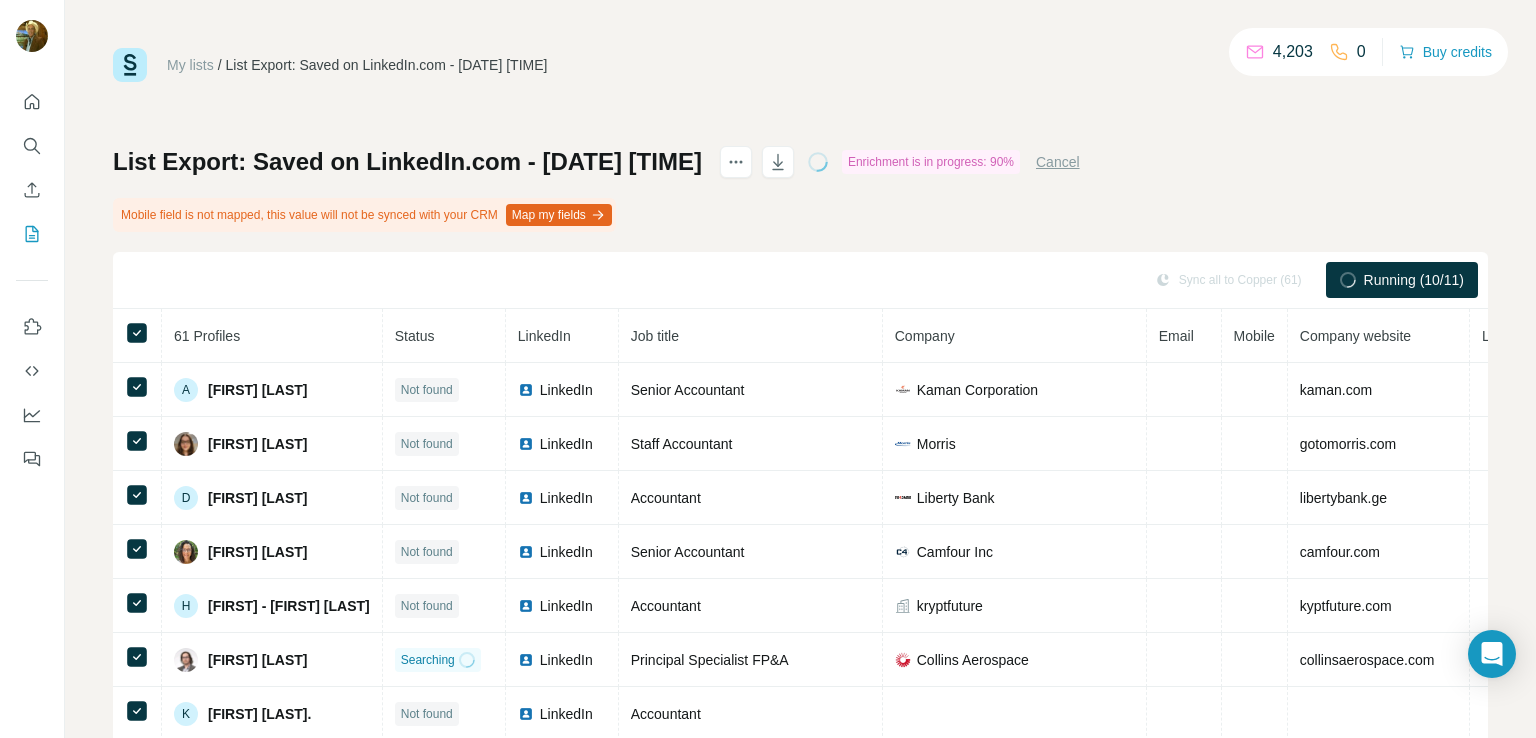 click on "My lists" at bounding box center (190, 65) 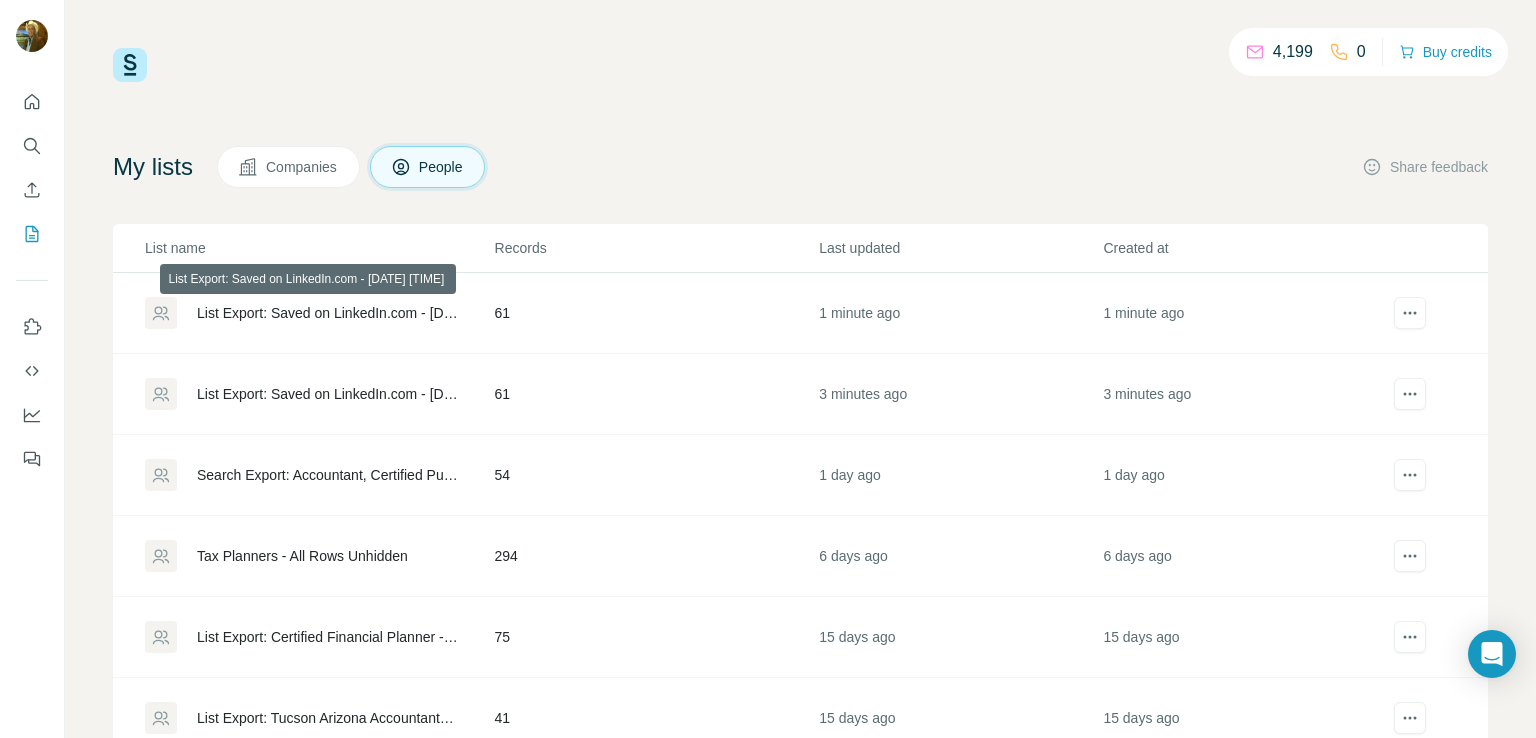 click on "List Export: Saved on LinkedIn.com - [DATE] [TIME]" at bounding box center (329, 313) 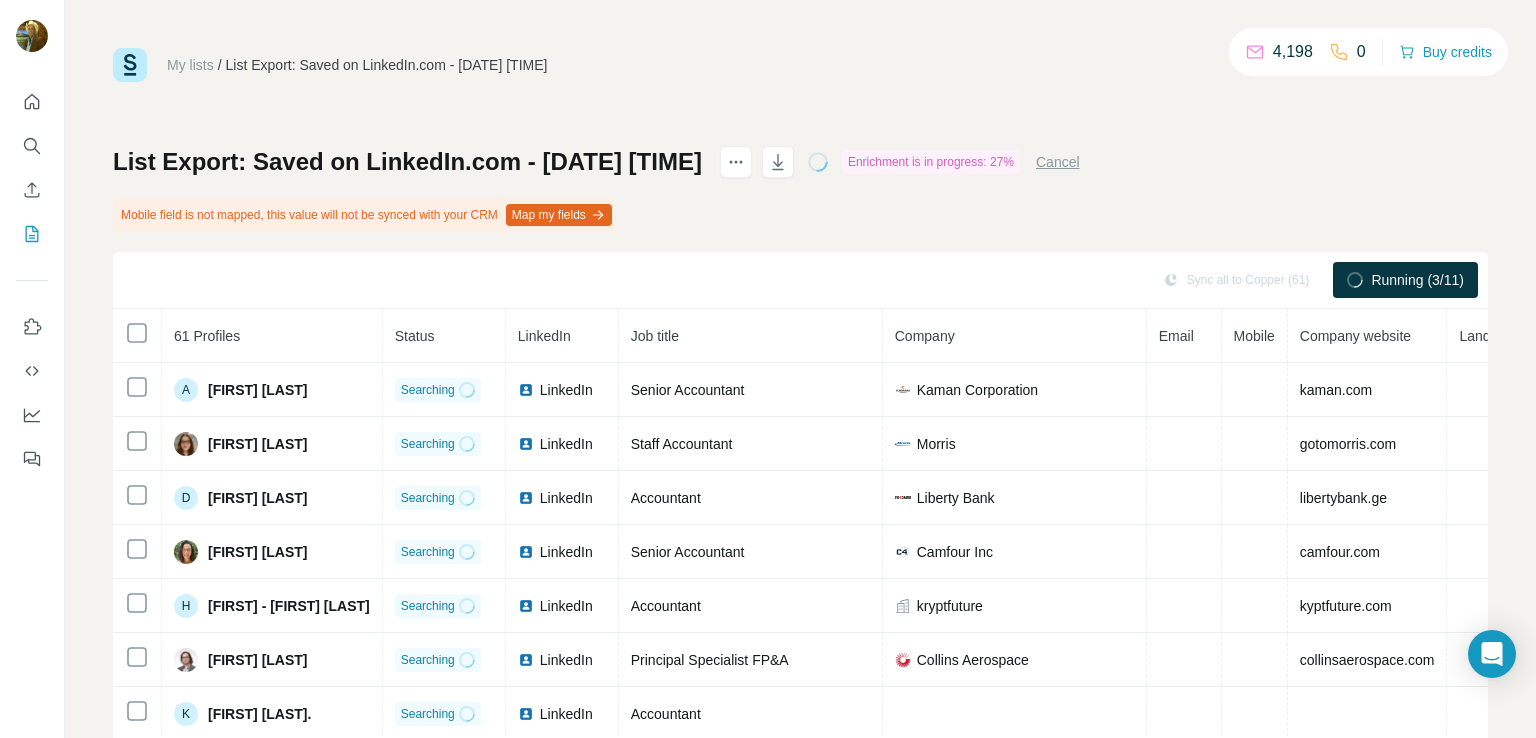 click on "My lists" at bounding box center (190, 65) 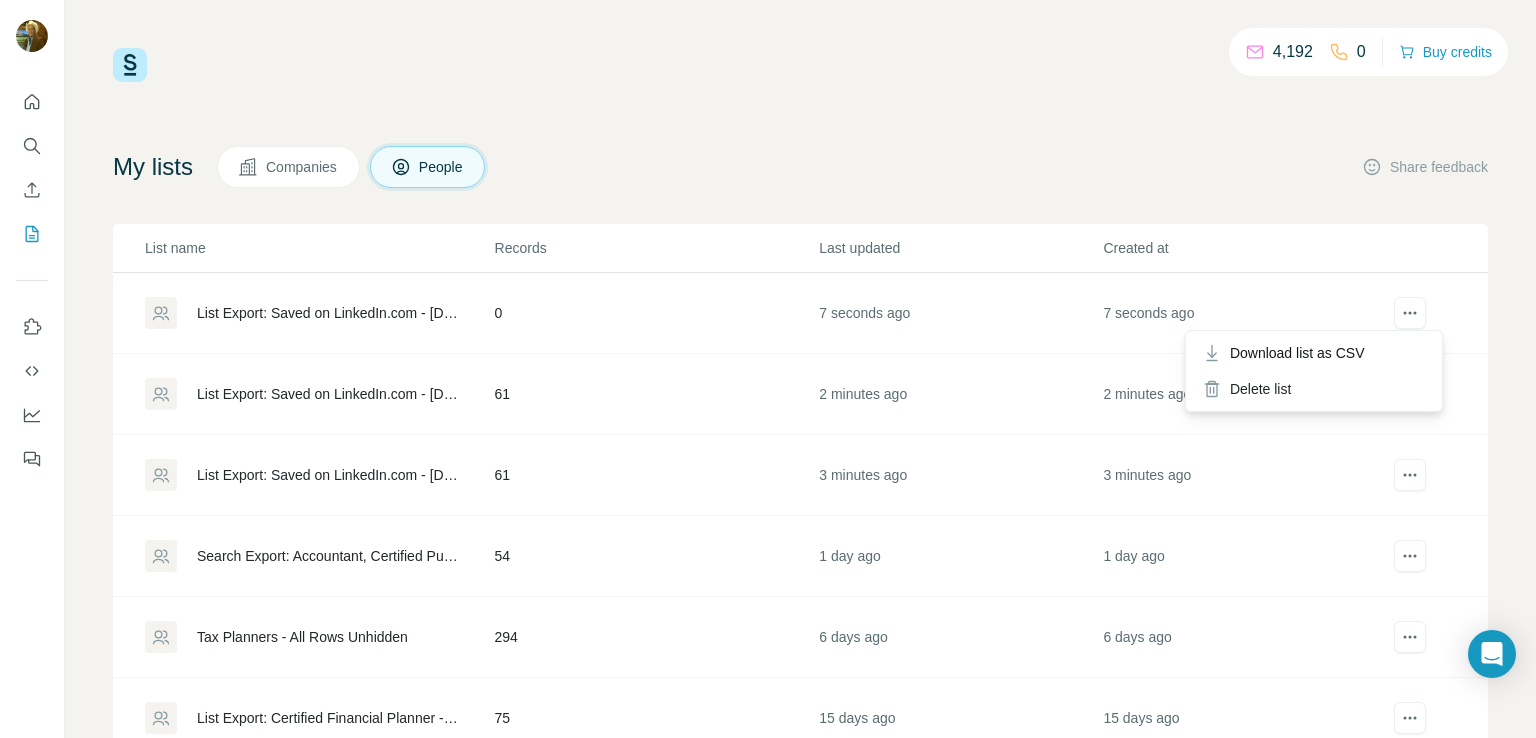 click at bounding box center [1410, 313] 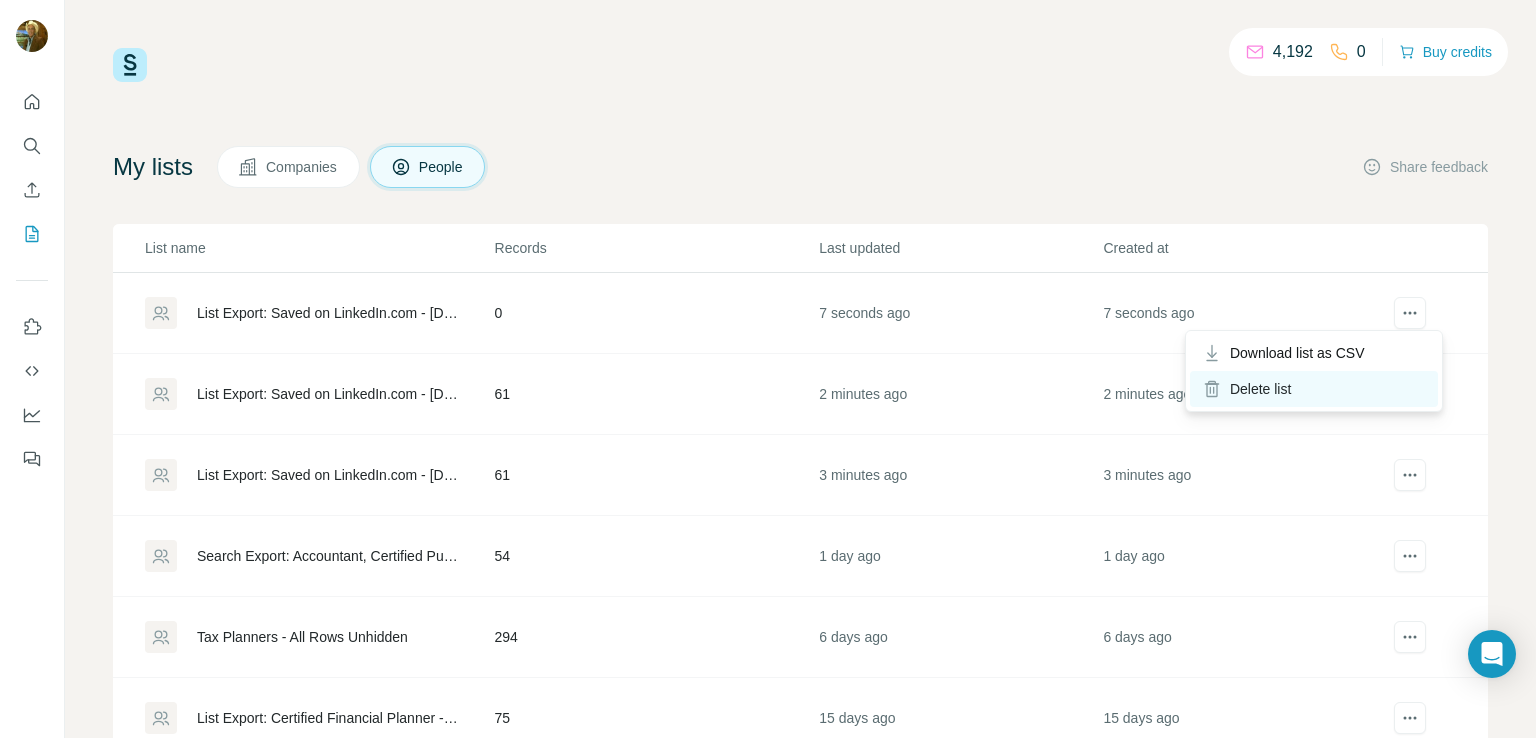 click on "Delete list" at bounding box center [1314, 389] 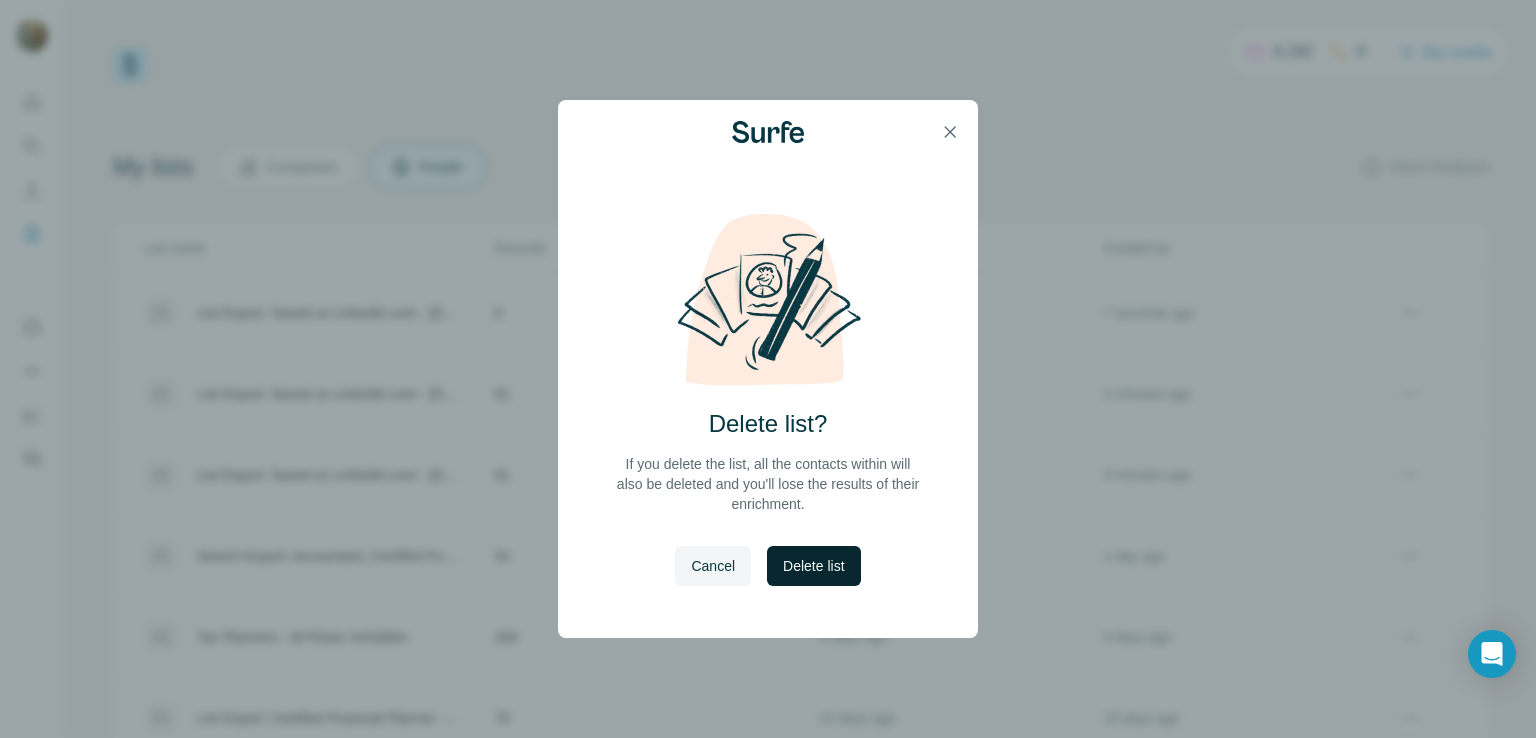 click on "Delete list" at bounding box center (813, 566) 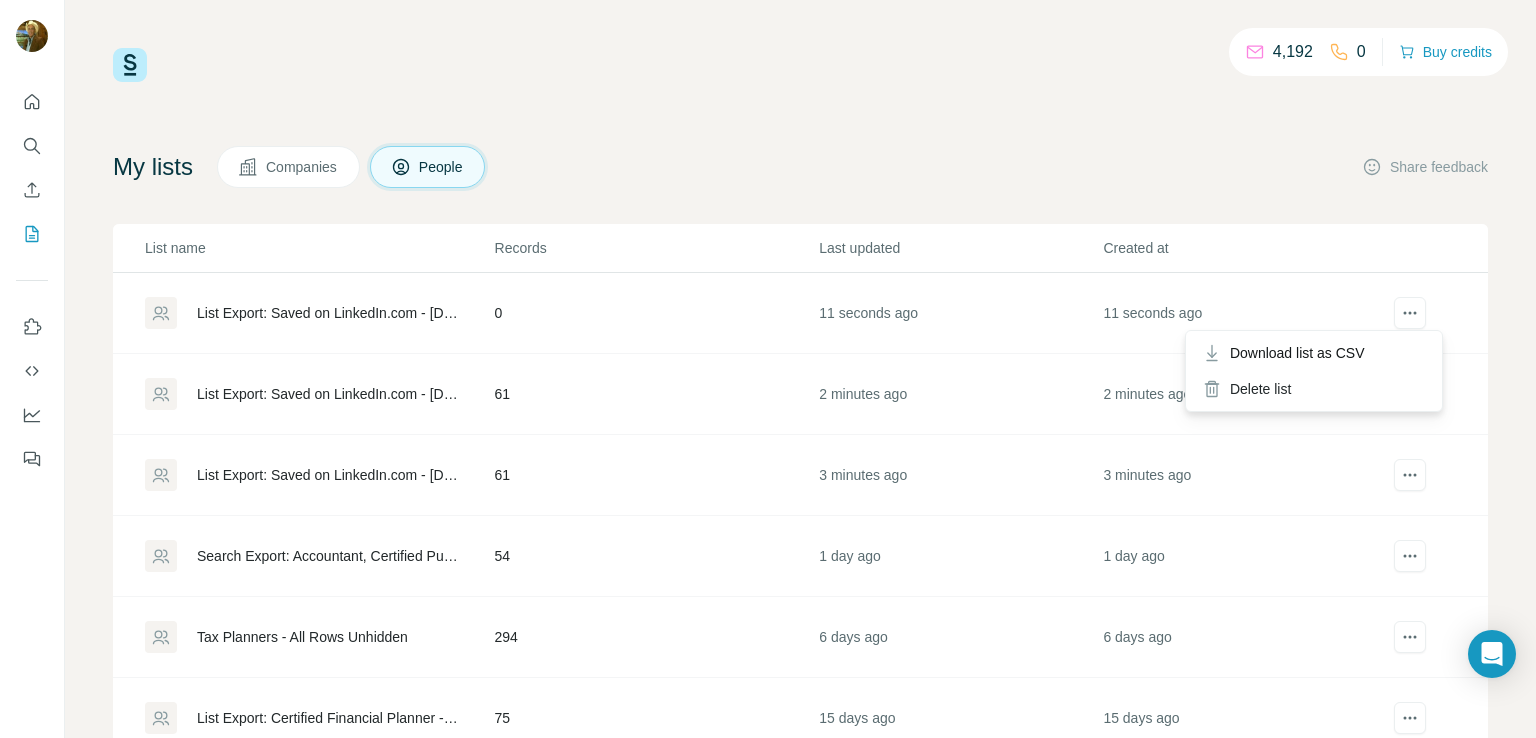 click at bounding box center [1410, 315] 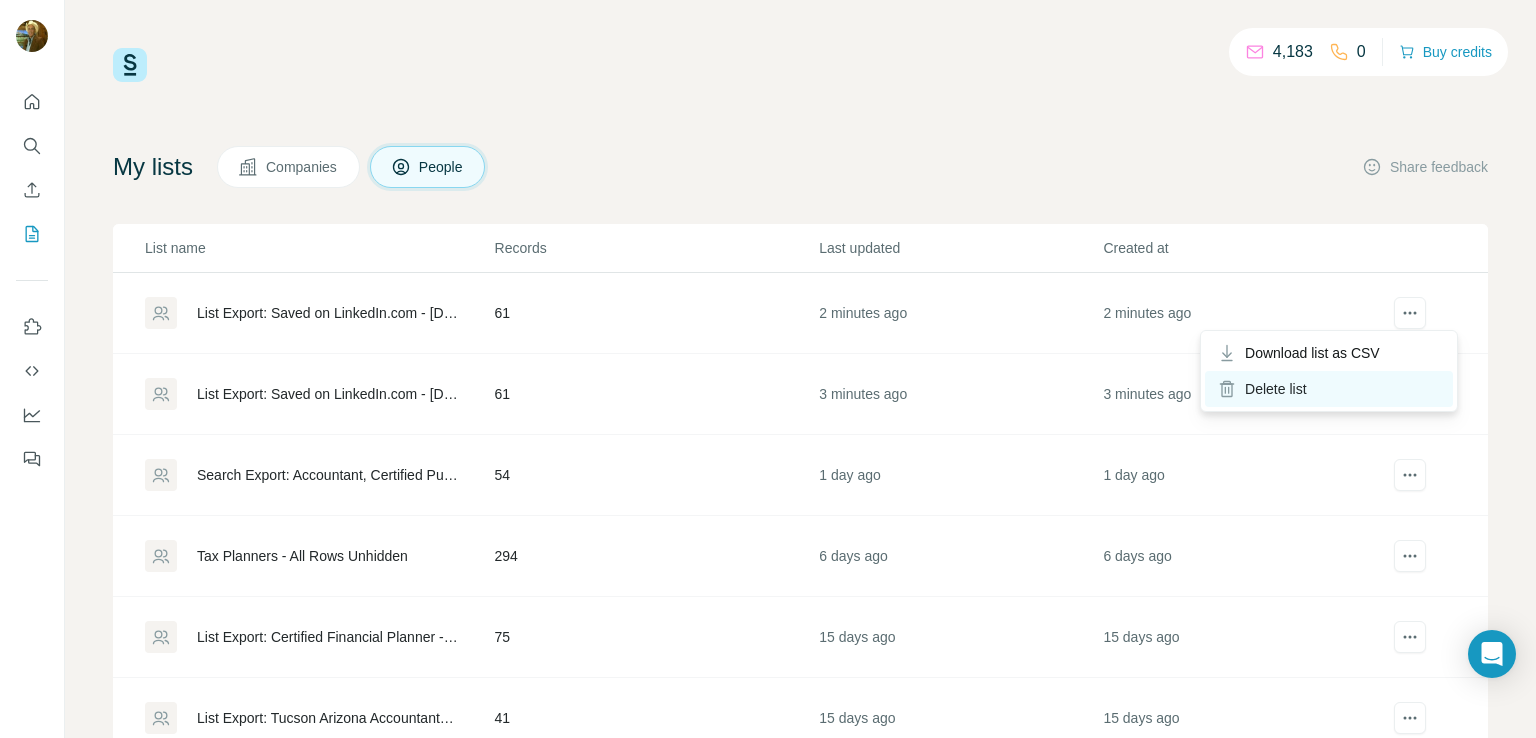 click on "Delete list" at bounding box center [1329, 389] 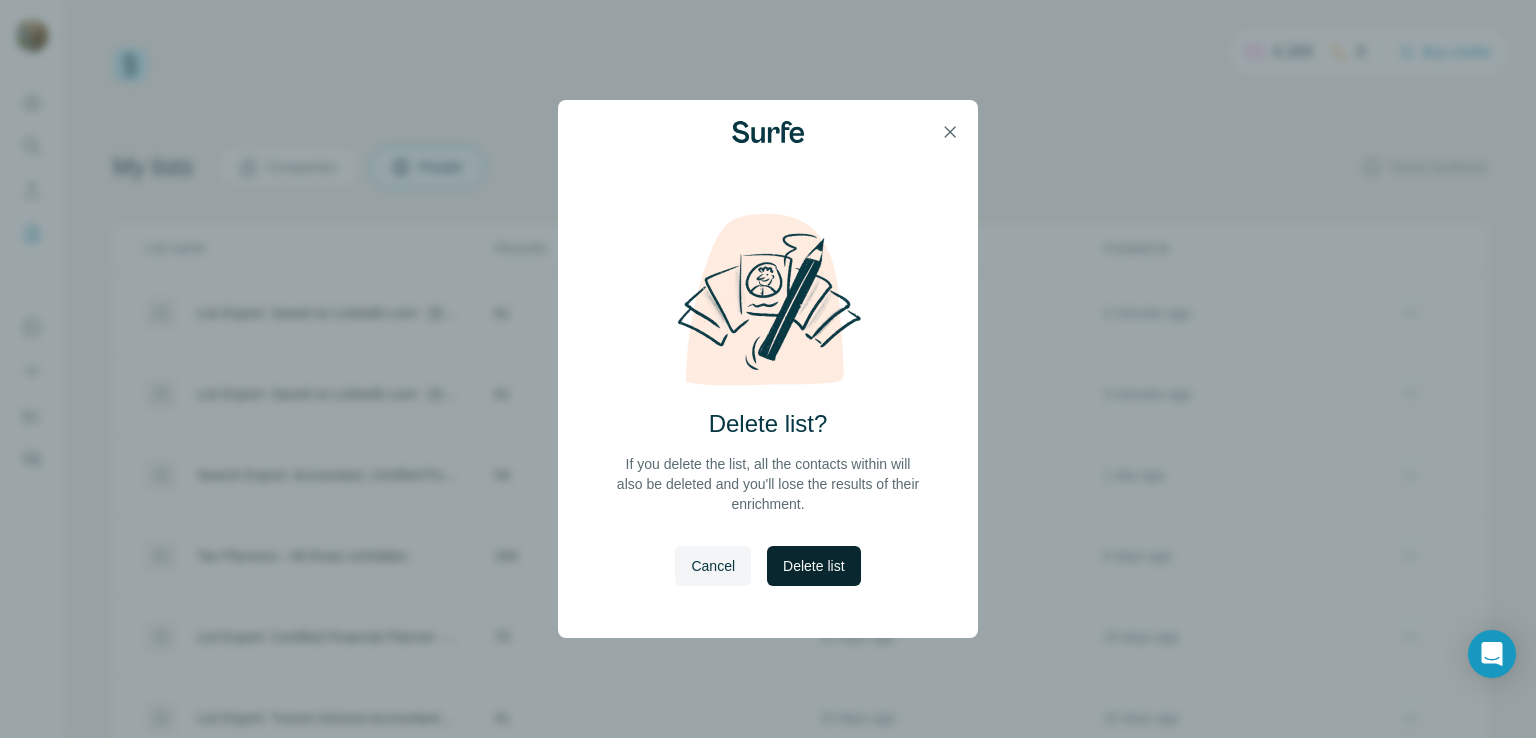 click on "Delete list" at bounding box center (813, 566) 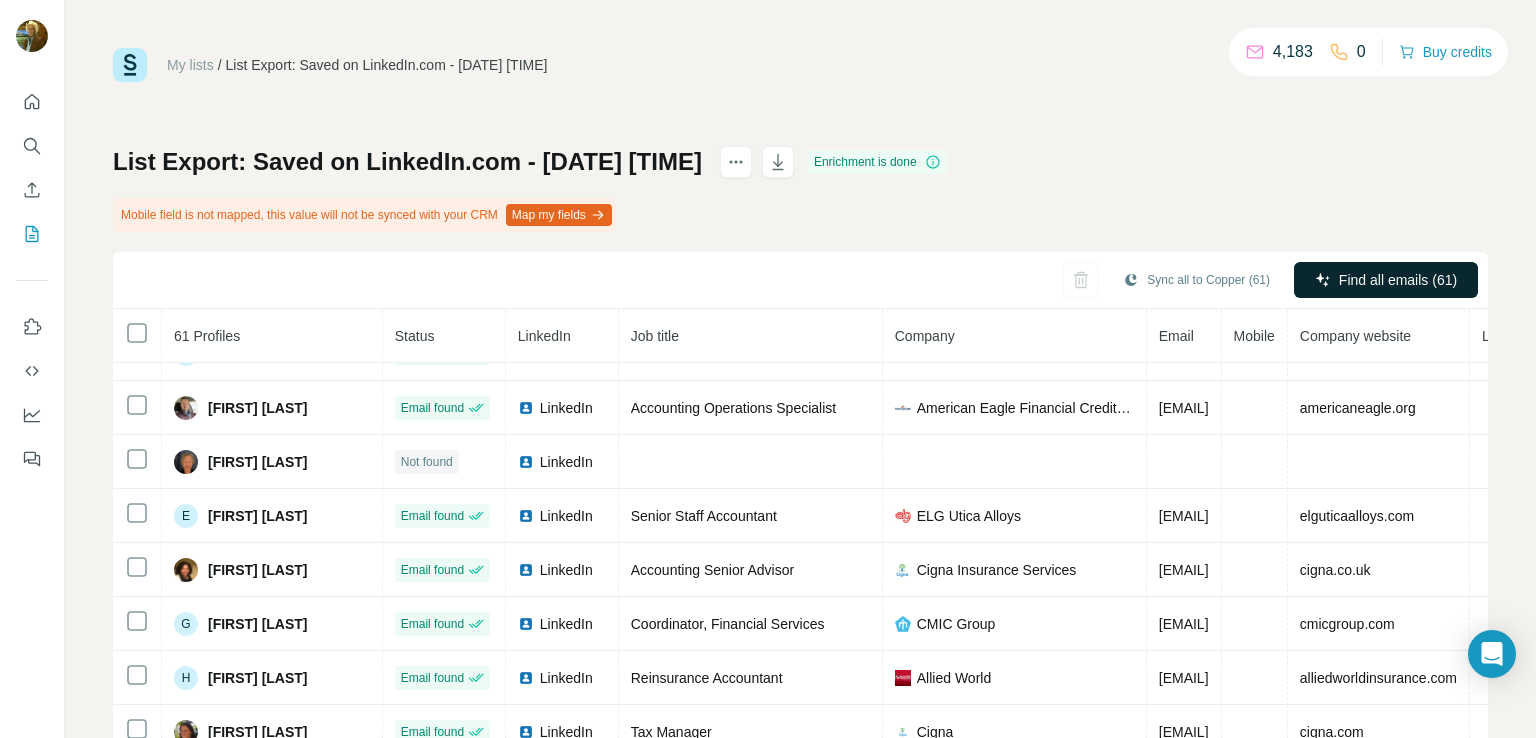 scroll, scrollTop: 180, scrollLeft: 0, axis: vertical 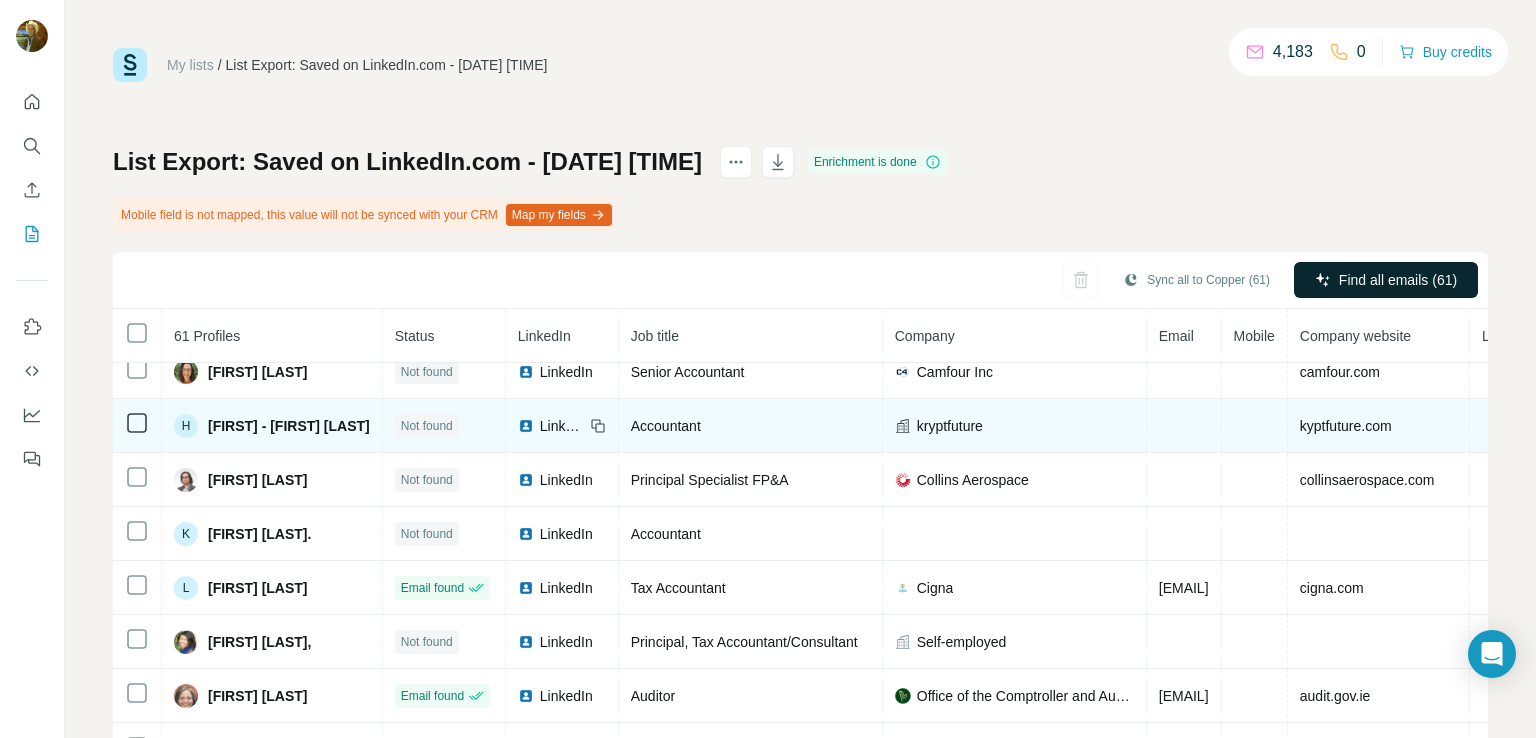 click at bounding box center (137, 336) 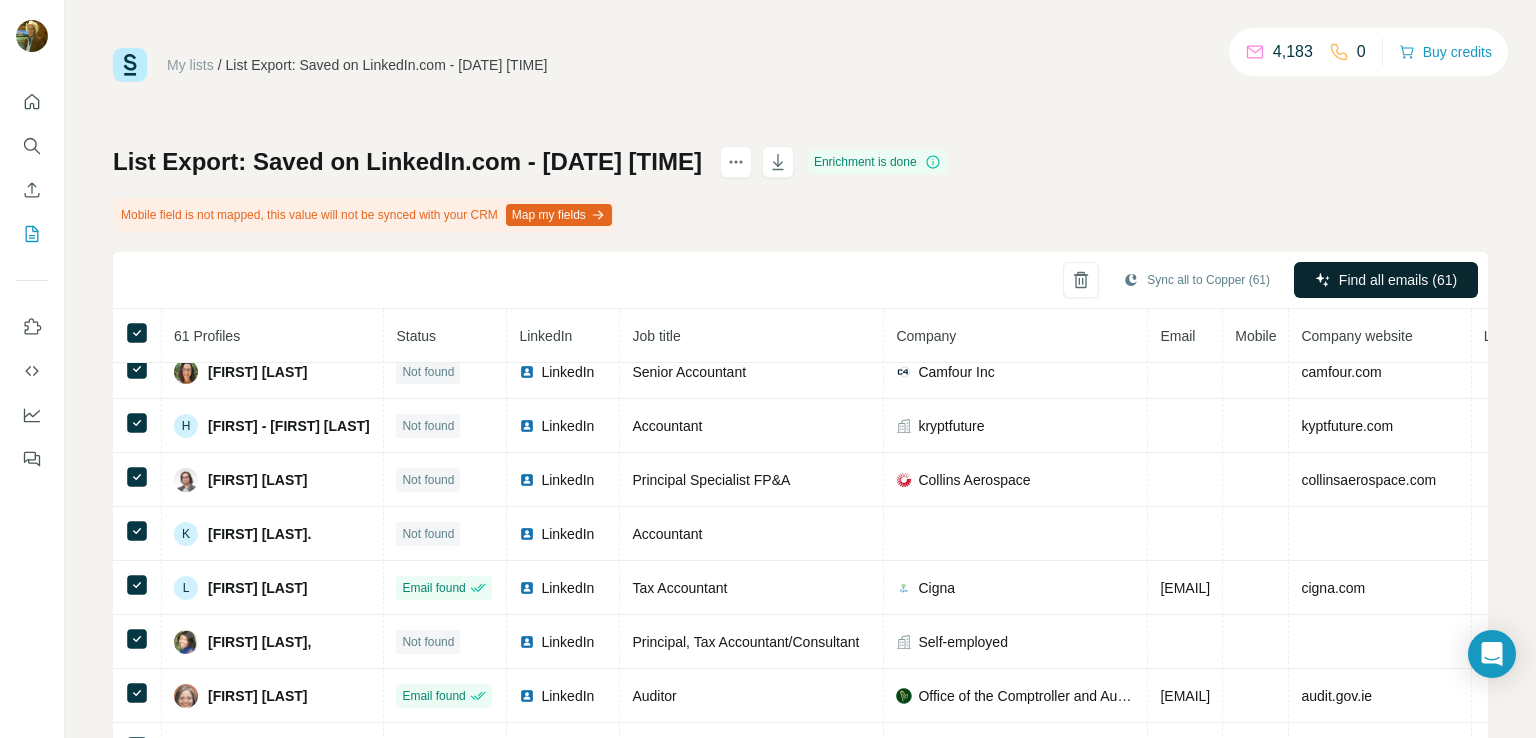 scroll, scrollTop: 0, scrollLeft: 0, axis: both 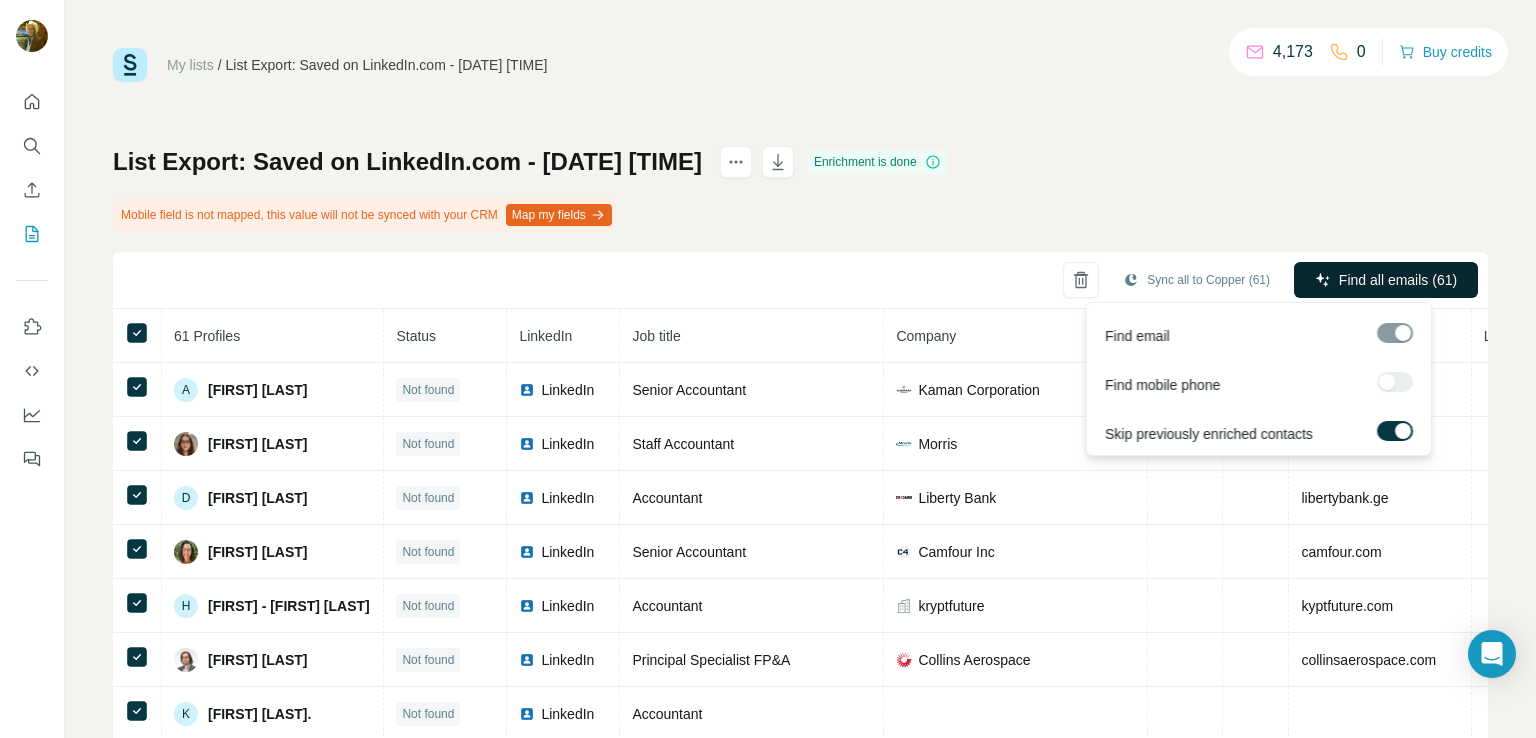 click on "Find all emails (61)" at bounding box center [1398, 280] 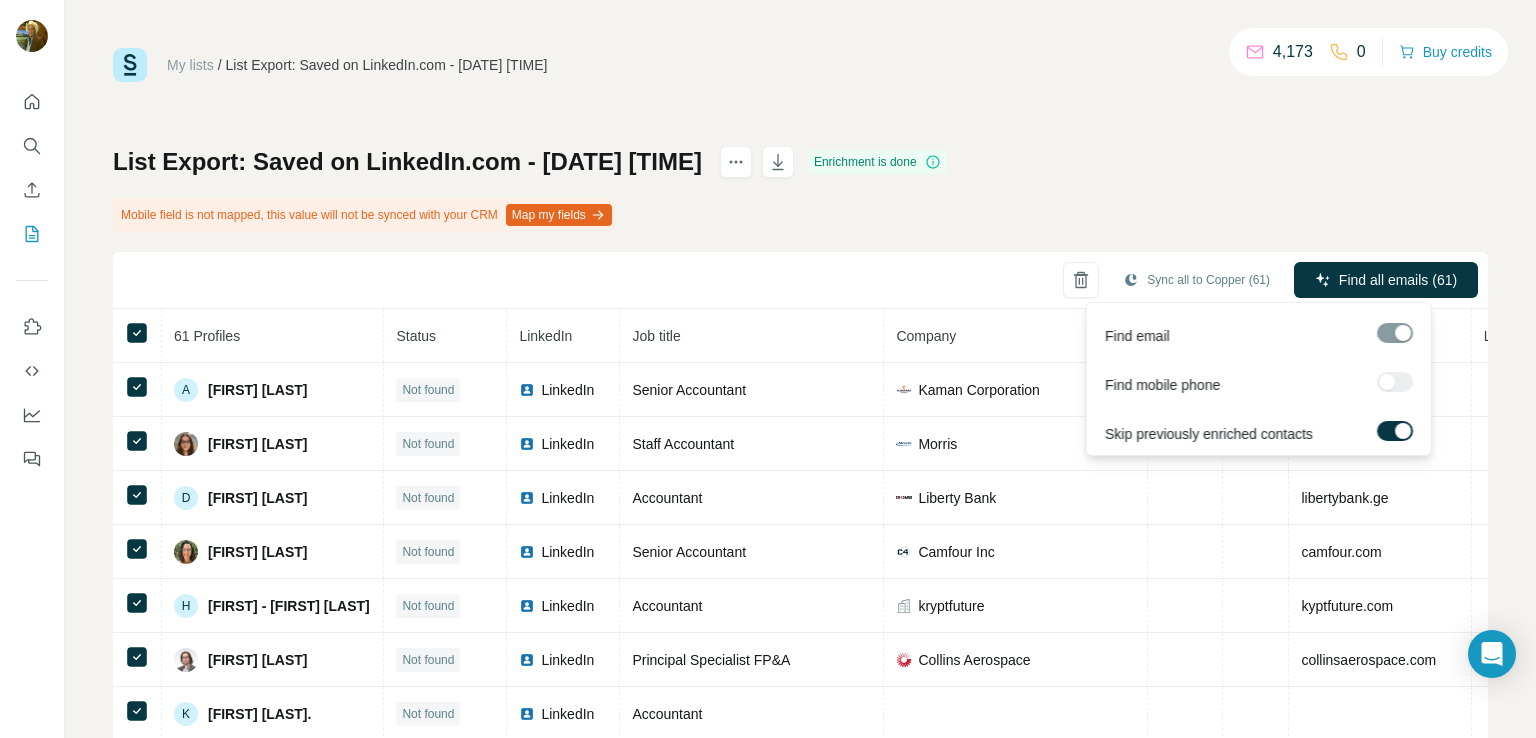 click at bounding box center (1395, 382) 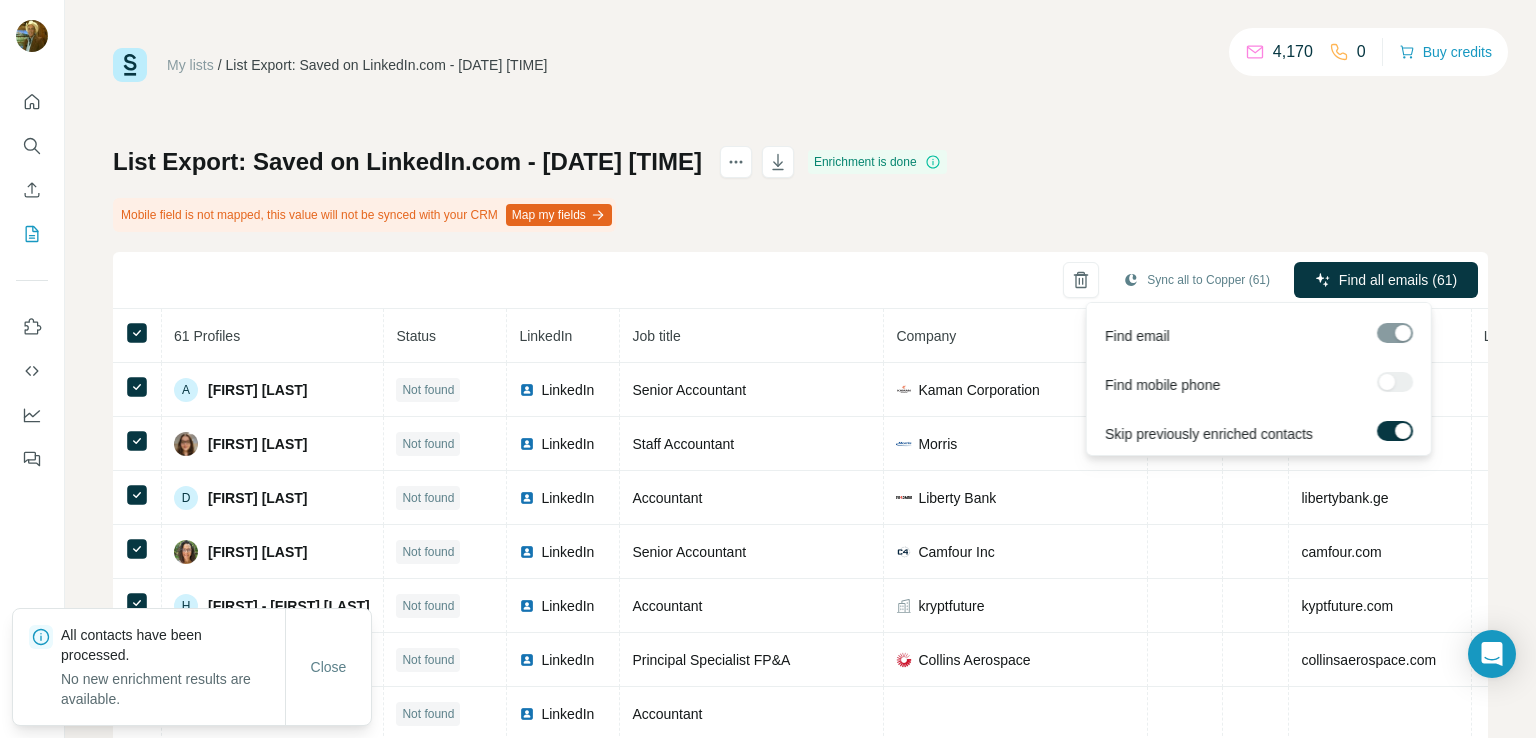 click at bounding box center (1395, 382) 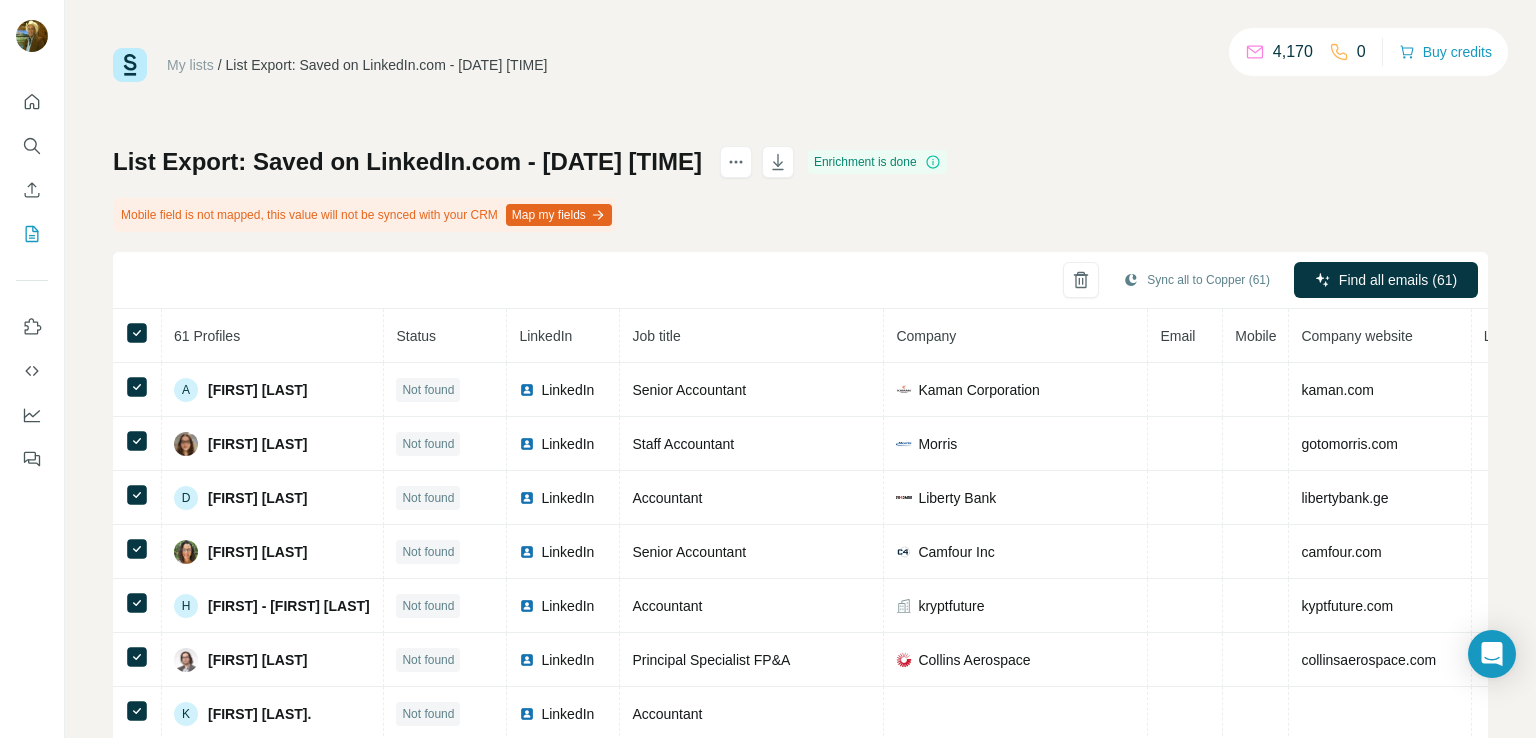click on "List Export: Saved on LinkedIn.com - [DATE] [TIME] Enrichment is done Mobile field is not mapped, this value will not be synced with your CRM Map my fields Sync all to Copper (61) Find all emails (61) 61 Profiles Status LinkedIn Job title Company Email Mobile Company website Landline Country A [FIRST] [LAST] Not found LinkedIn Senior Accountant Kaman Corporation kaman.com United States [FIRST] [LAST] Not found LinkedIn Staff Accountant Morris gotomorris.com United States D [FIRST] [LAST] Not found LinkedIn Accountant Liberty Bank libertybank.ge United States Elba Swift Not found LinkedIn Senior Accountant Camfour Inc camfour.com United States H [FIRST] - [FIRST] [LAST] Not found LinkedIn Accountant kryptfuture kyptfuture.com United States Josh Taylor Not found LinkedIn Principal Specialist FP&A Collins Aerospace collinsaerospace.com United States K [FIRST] [LAST]. Not found LinkedIn Accountant United States L [FIRST] [LAST] Email found LinkedIn Tax Accountant Cigna [EMAIL] cigna.com United States Not found T B" at bounding box center [800, 491] 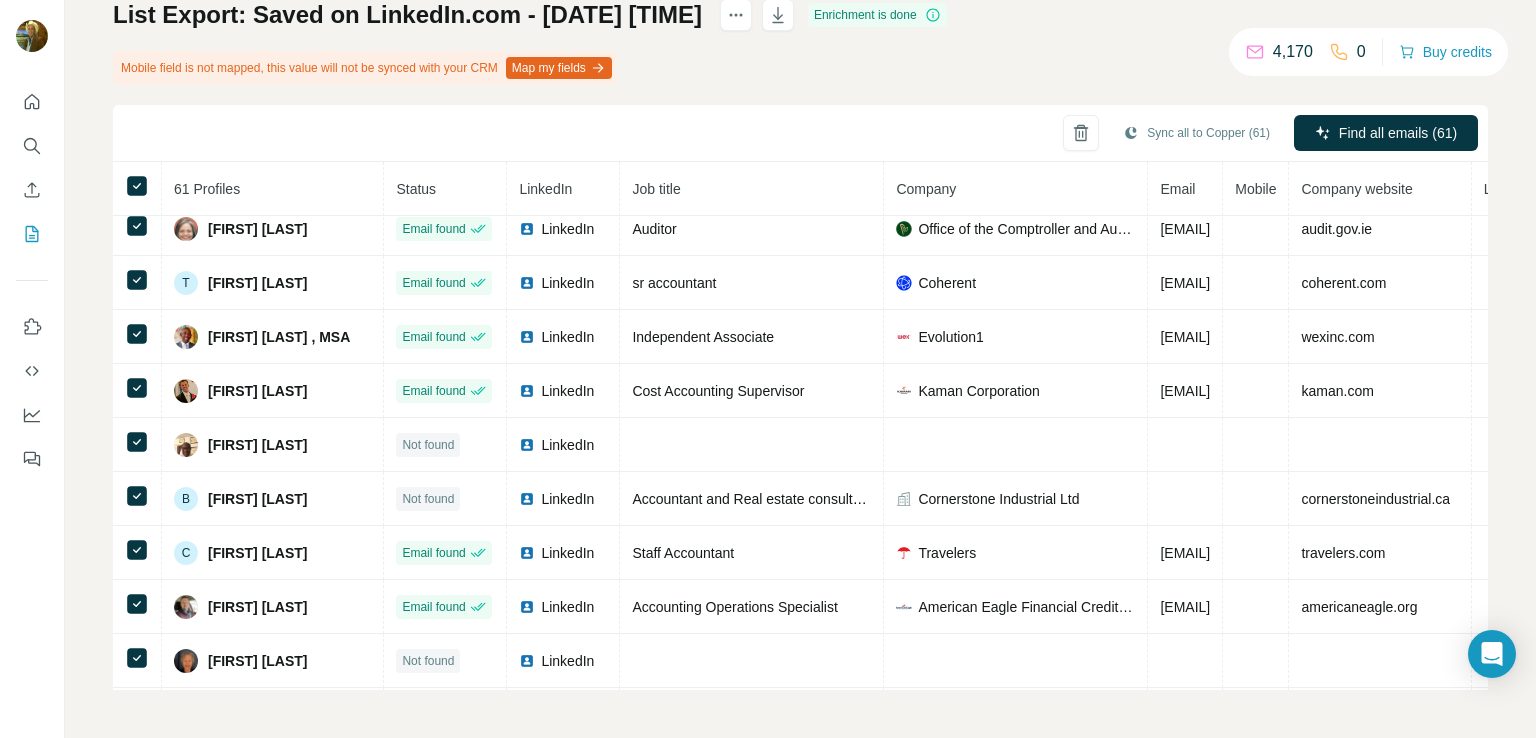 scroll, scrollTop: 0, scrollLeft: 0, axis: both 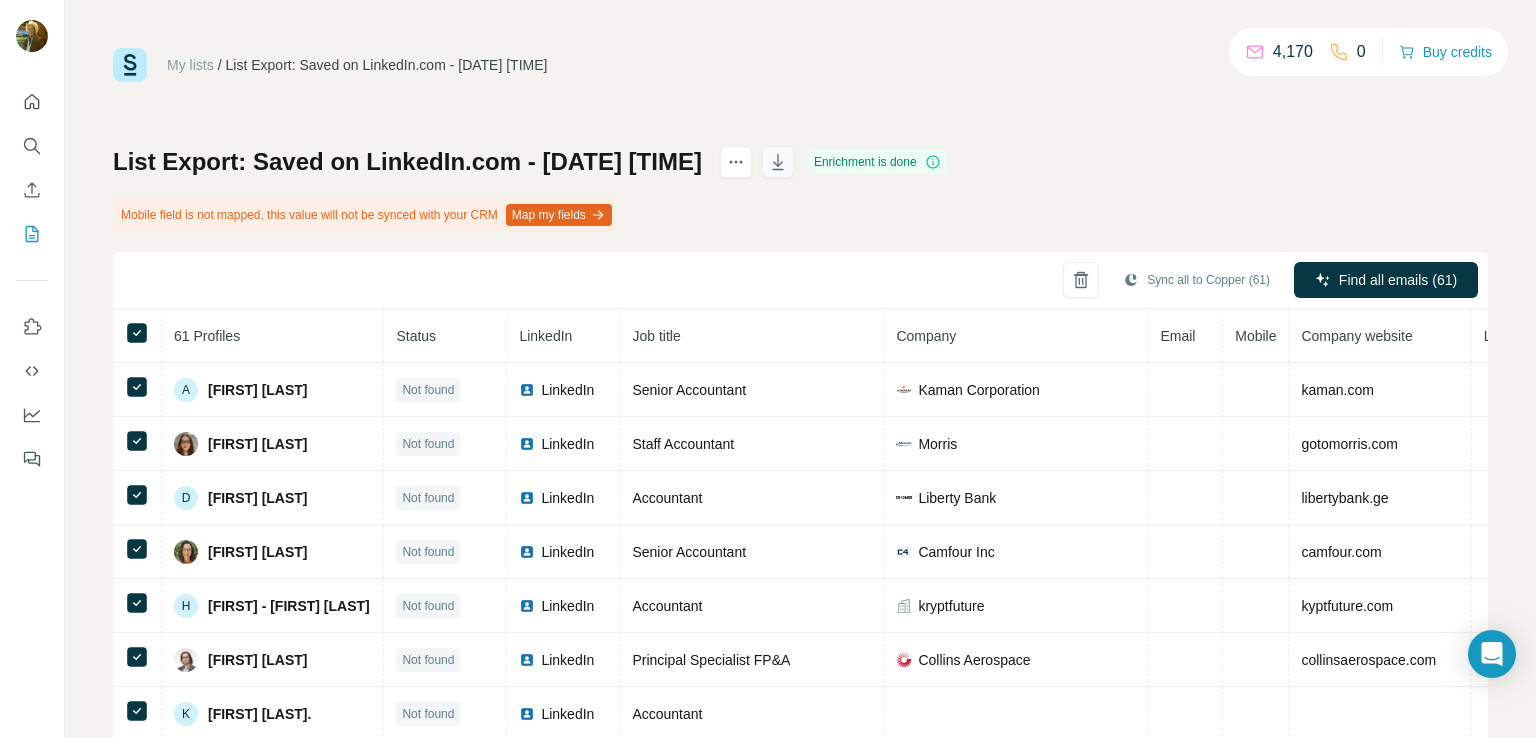 click 